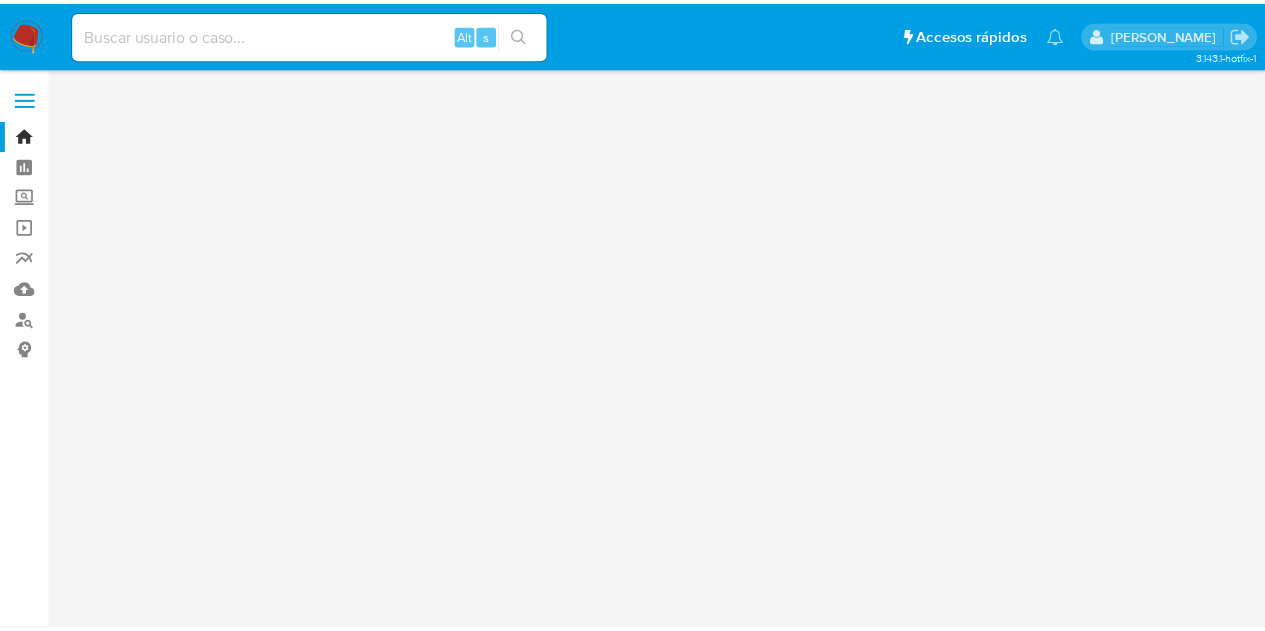 scroll, scrollTop: 0, scrollLeft: 0, axis: both 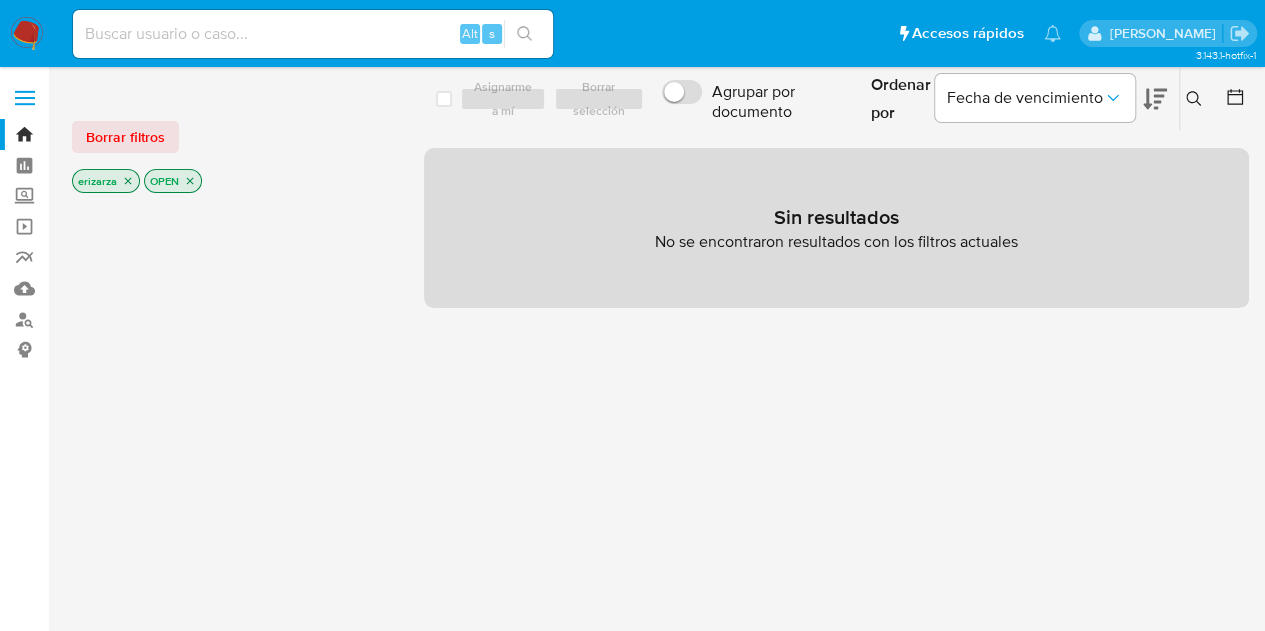 click at bounding box center (313, 34) 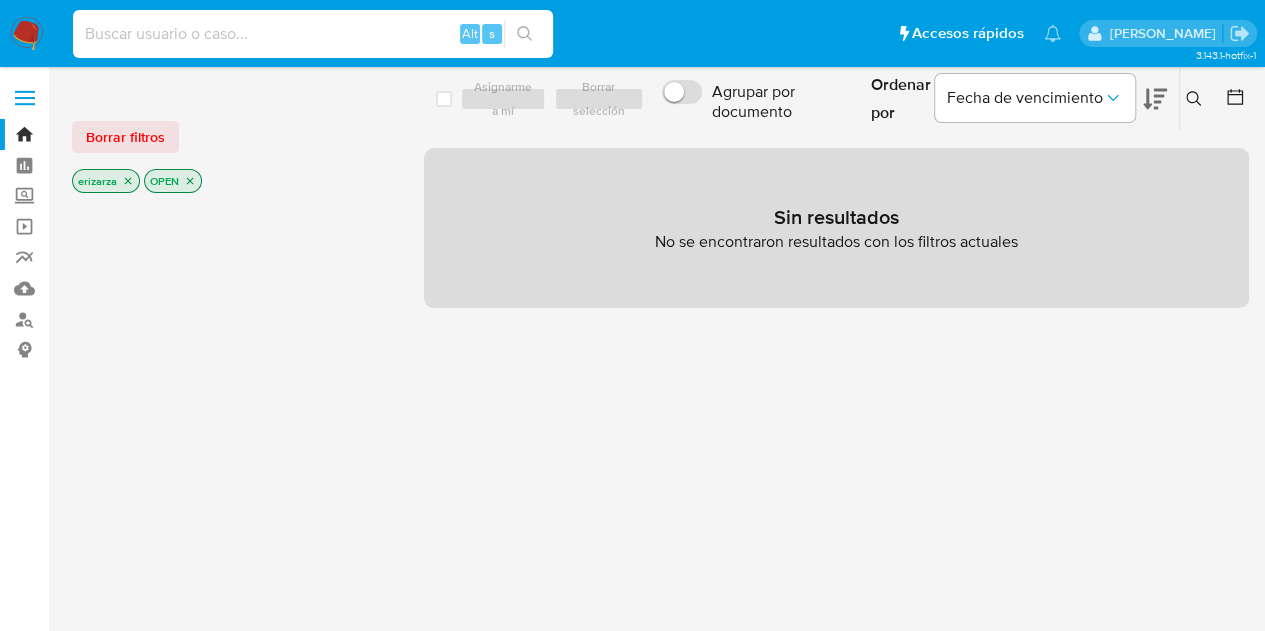 paste on "705775498" 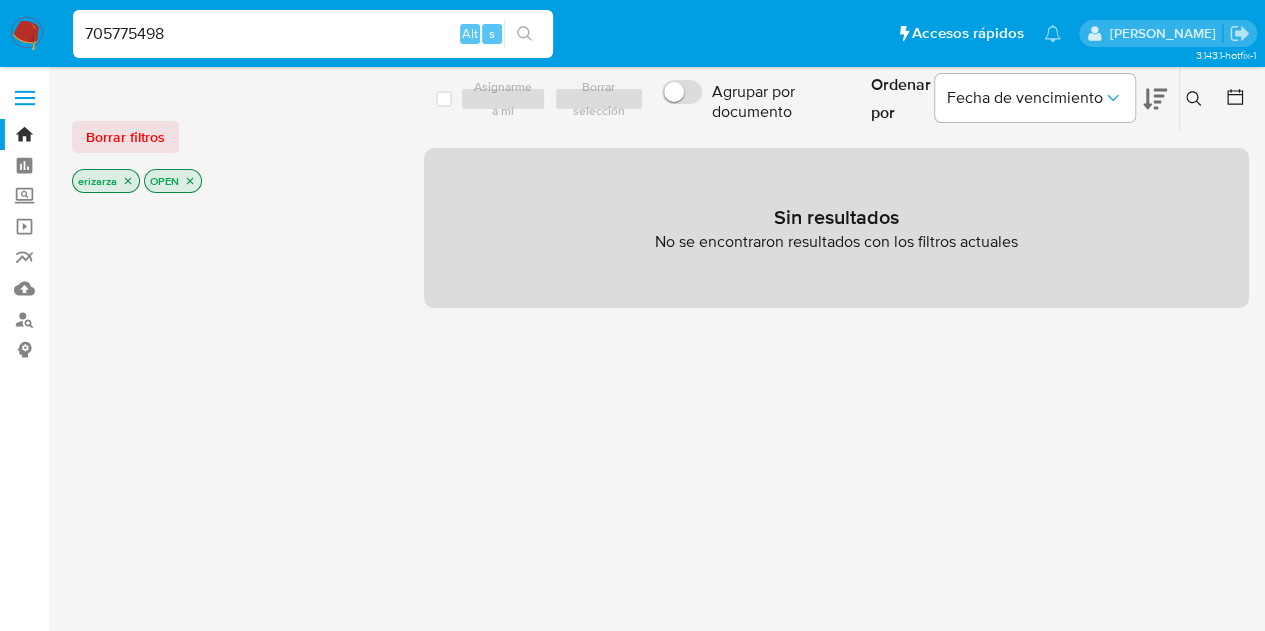 type on "705775498" 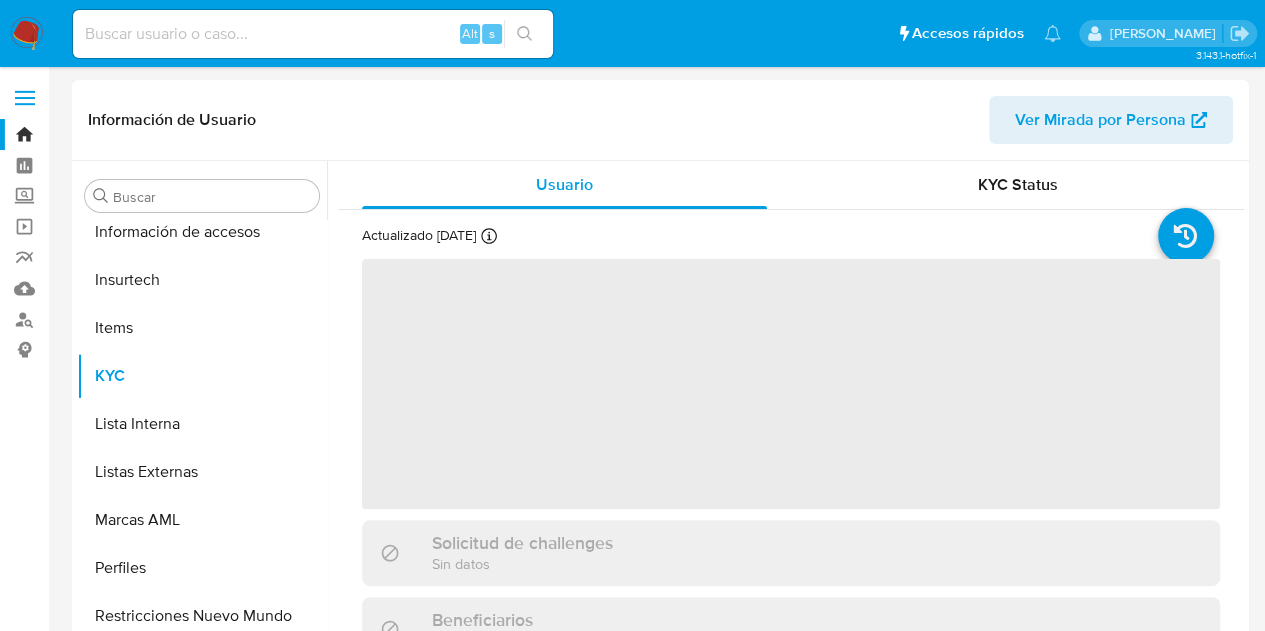scroll, scrollTop: 797, scrollLeft: 0, axis: vertical 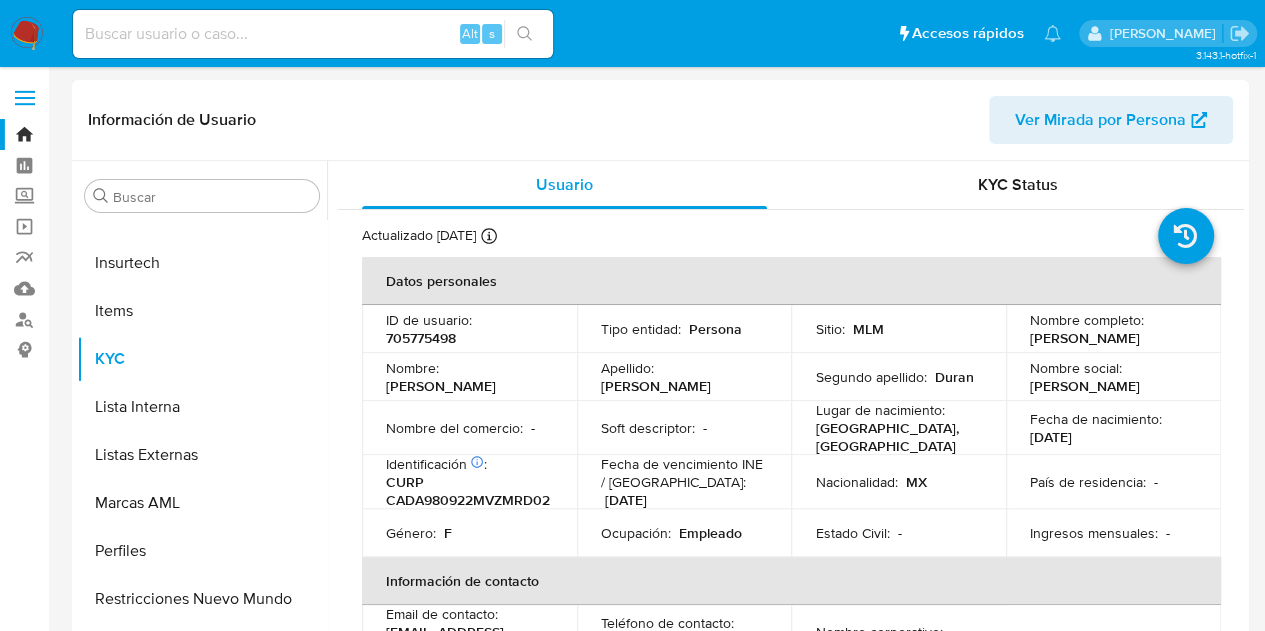 select on "10" 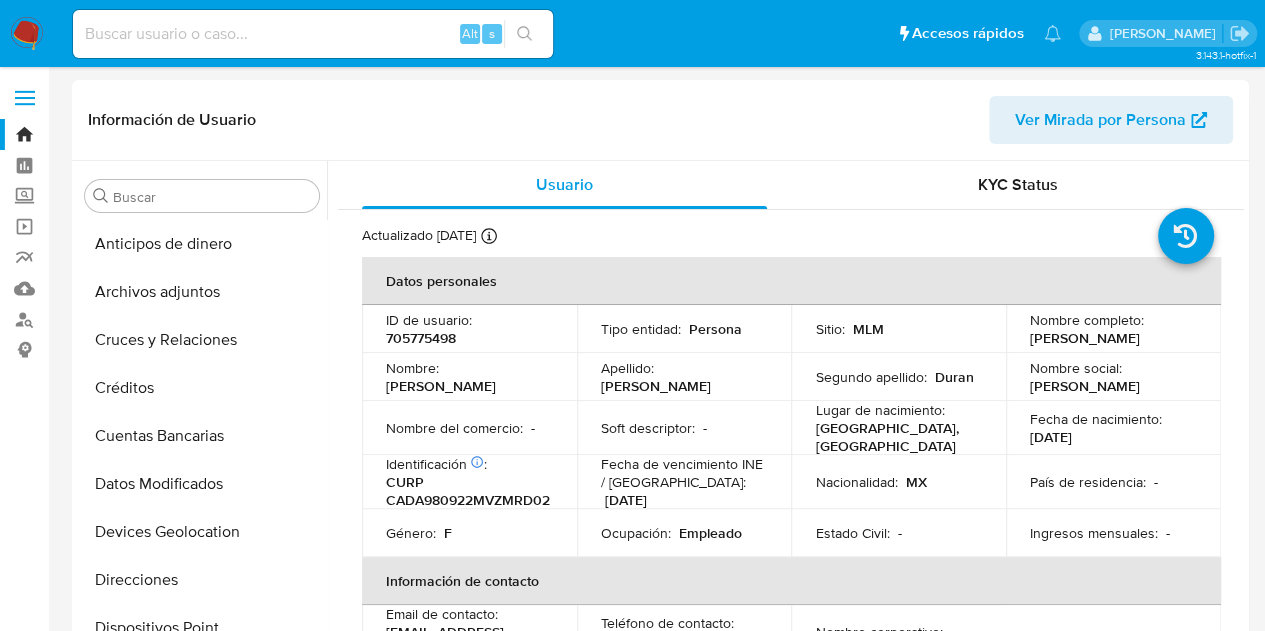 scroll, scrollTop: 0, scrollLeft: 0, axis: both 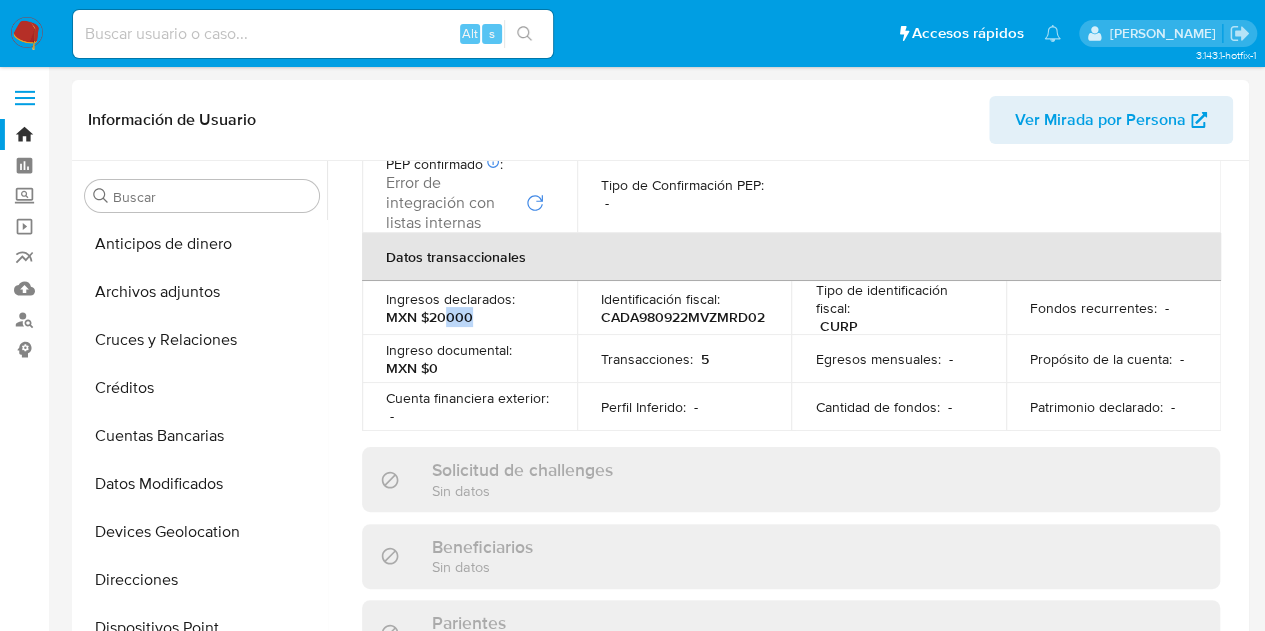 drag, startPoint x: 446, startPoint y: 306, endPoint x: 478, endPoint y: 307, distance: 32.01562 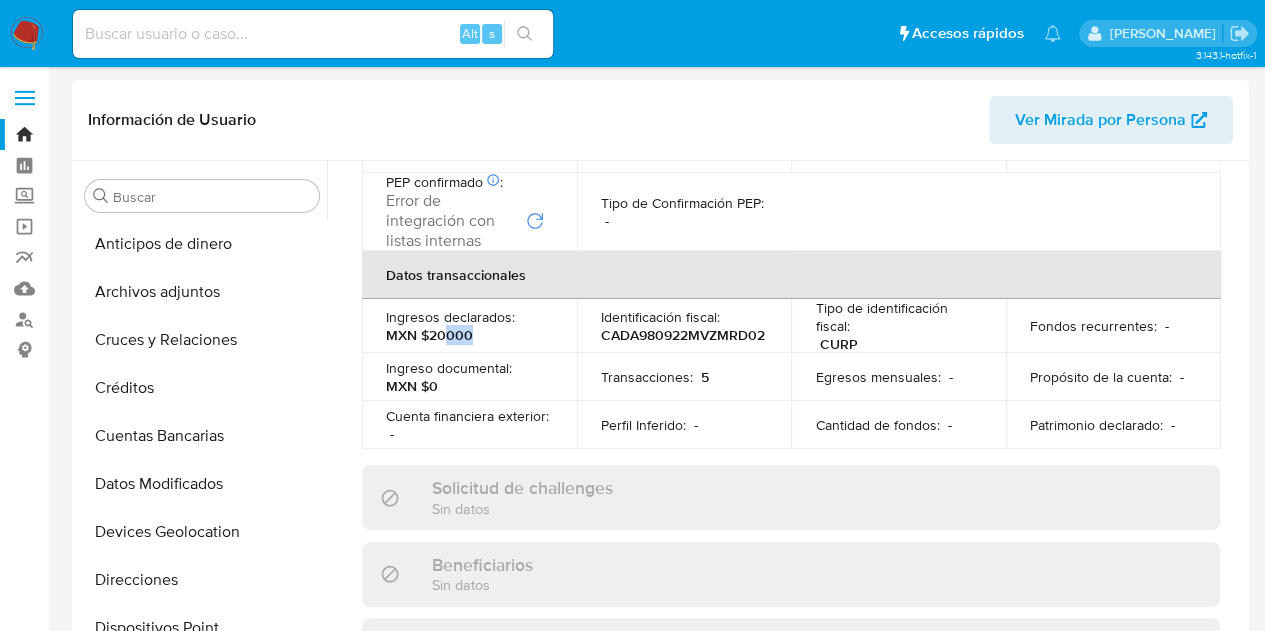 scroll, scrollTop: 600, scrollLeft: 0, axis: vertical 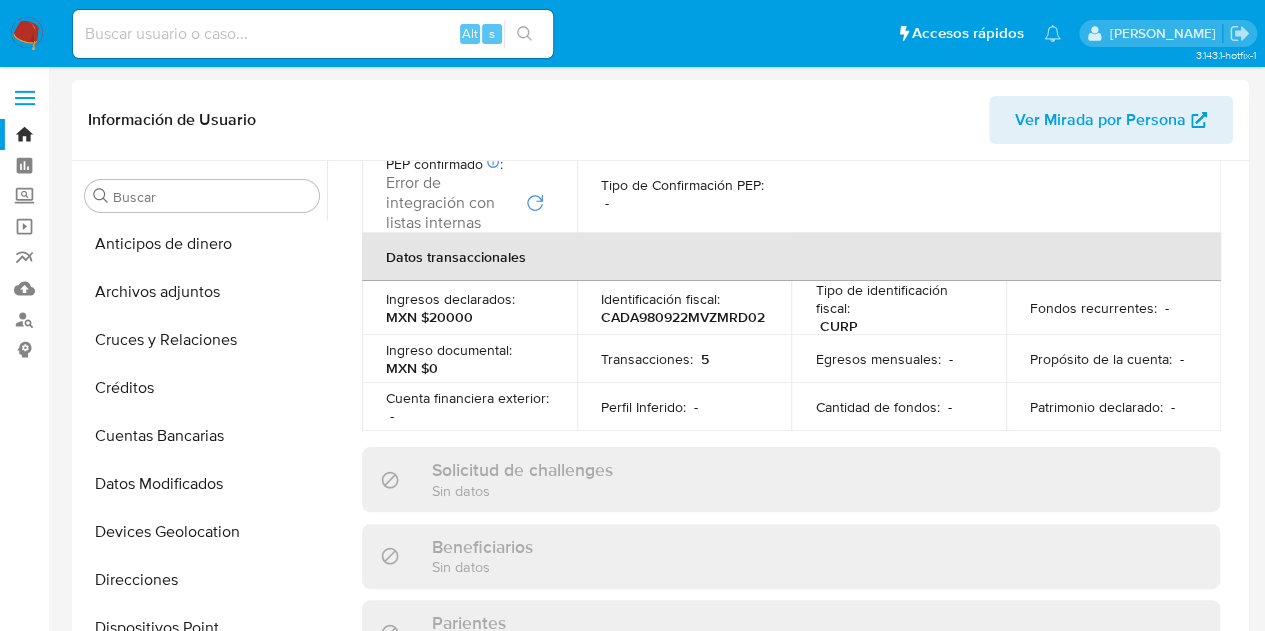 click on "Ingreso documental :    MXN $0" at bounding box center [469, 359] 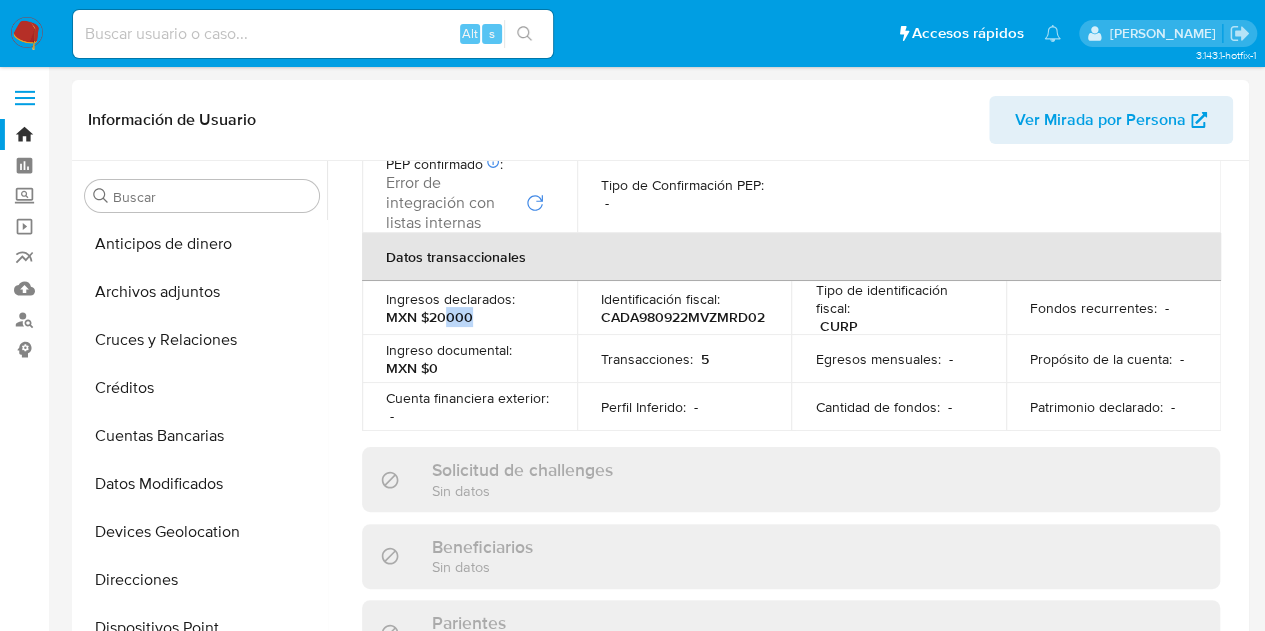 drag, startPoint x: 503, startPoint y: 310, endPoint x: 448, endPoint y: 312, distance: 55.03635 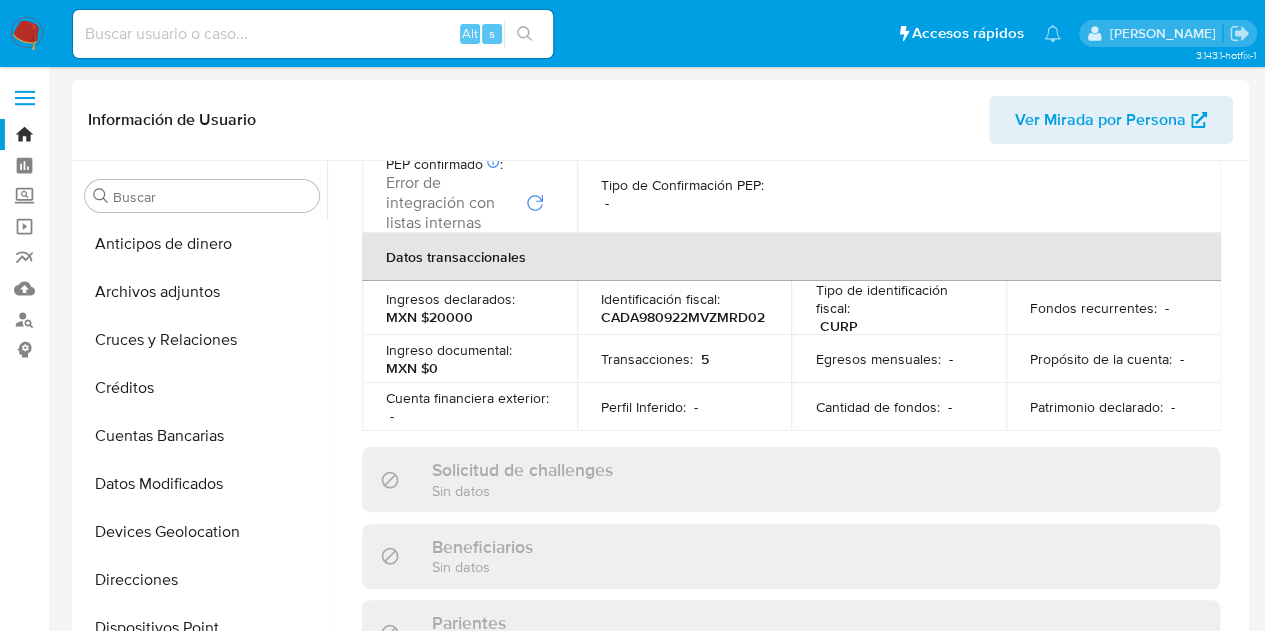 click on "Ingreso documental :    MXN $0" at bounding box center [469, 359] 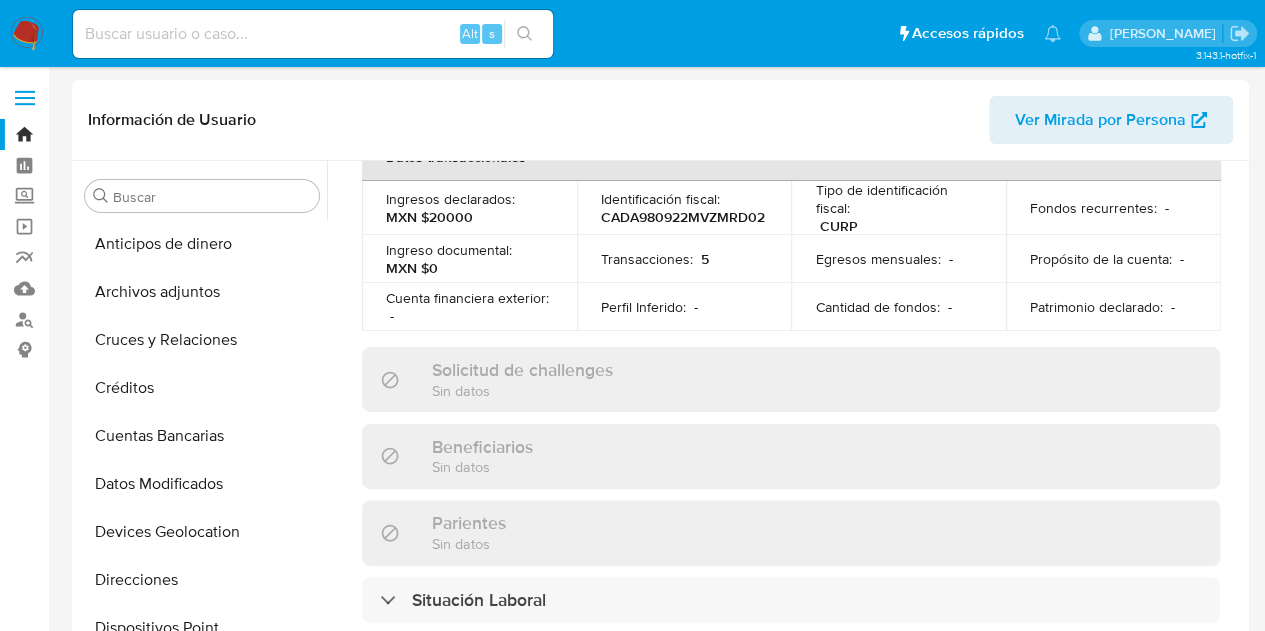 scroll, scrollTop: 600, scrollLeft: 0, axis: vertical 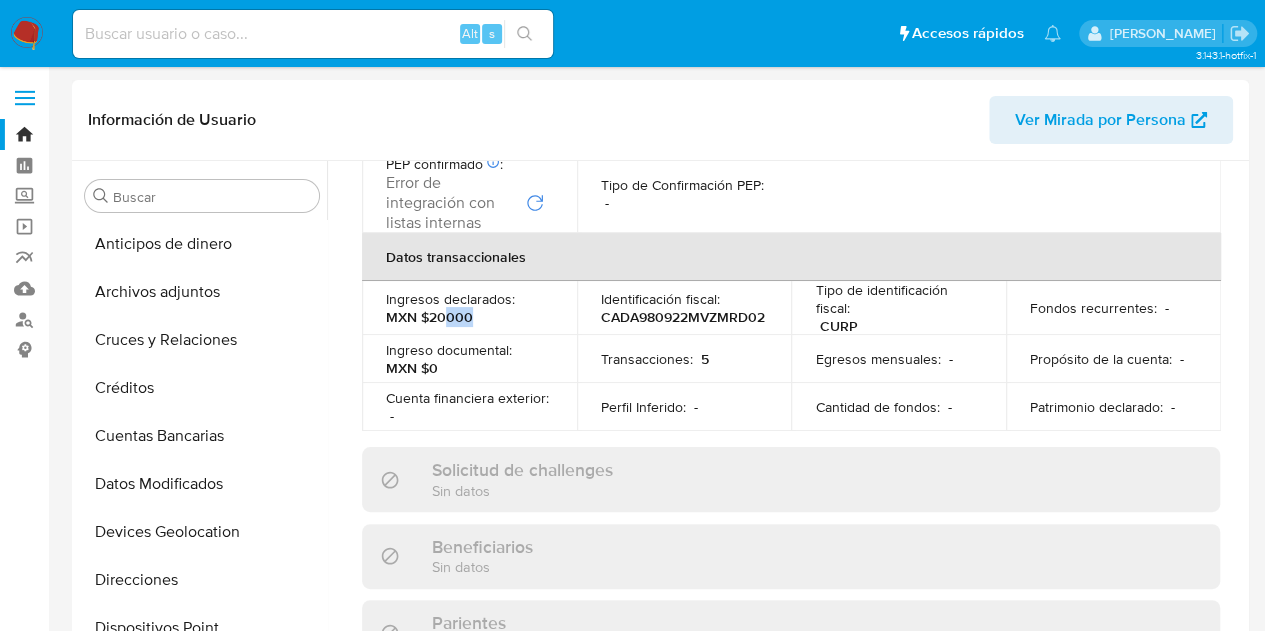 drag, startPoint x: 486, startPoint y: 304, endPoint x: 443, endPoint y: 297, distance: 43.56604 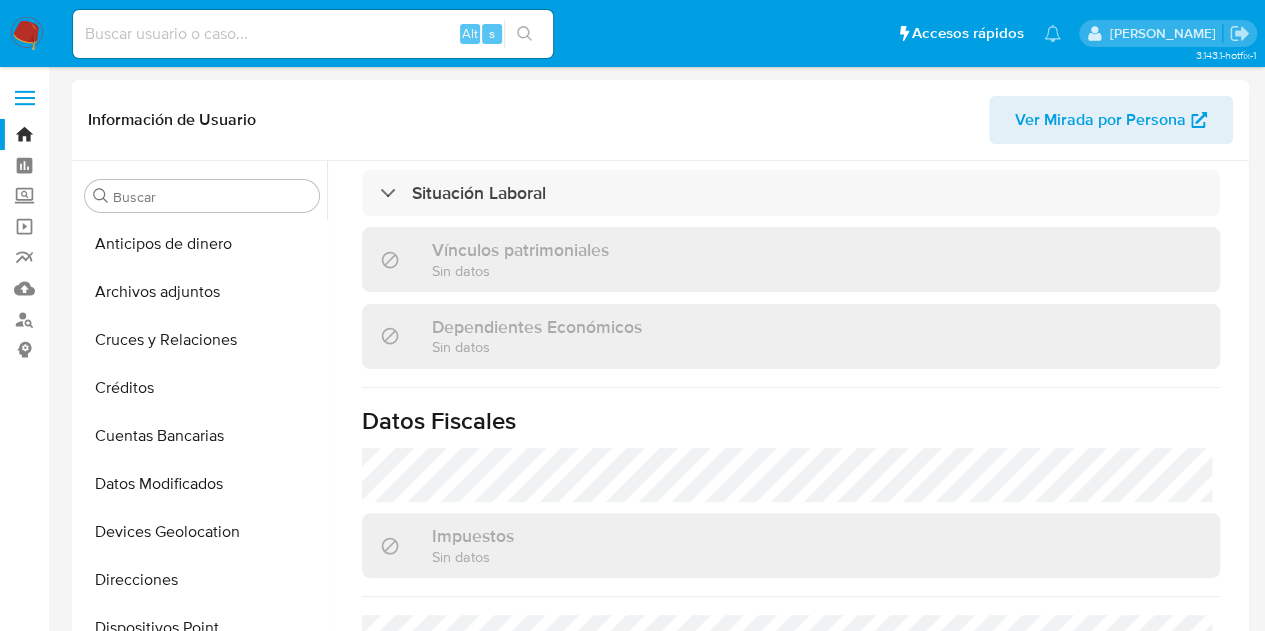scroll, scrollTop: 1298, scrollLeft: 0, axis: vertical 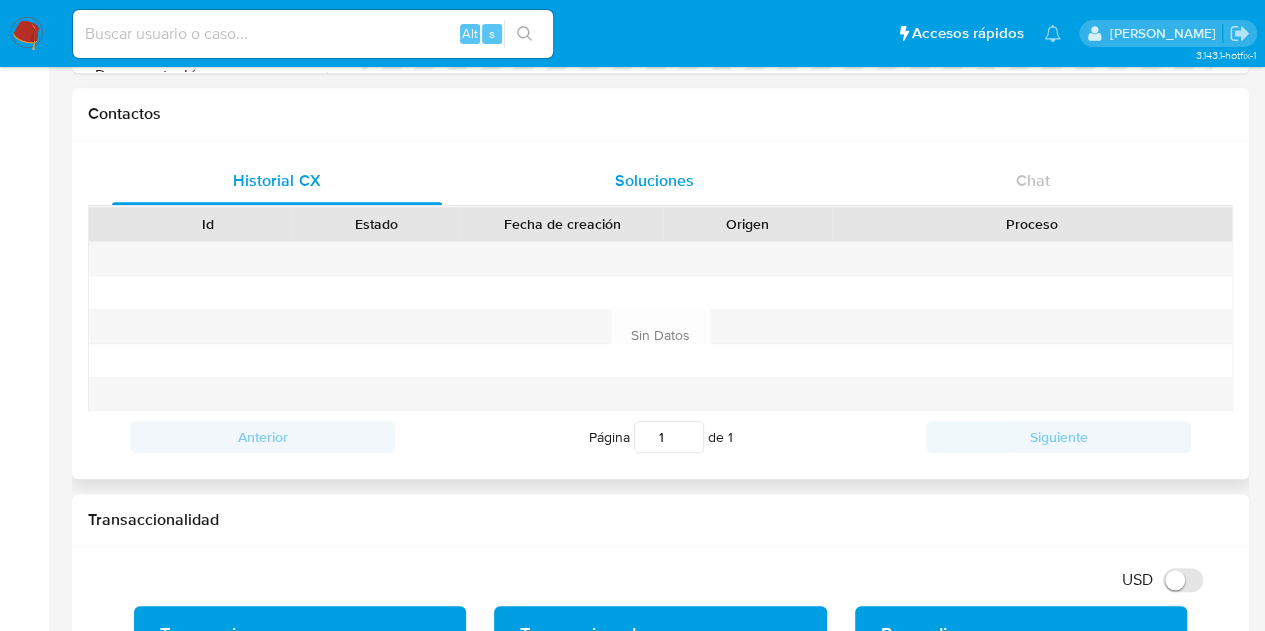 click on "Soluciones" at bounding box center [655, 181] 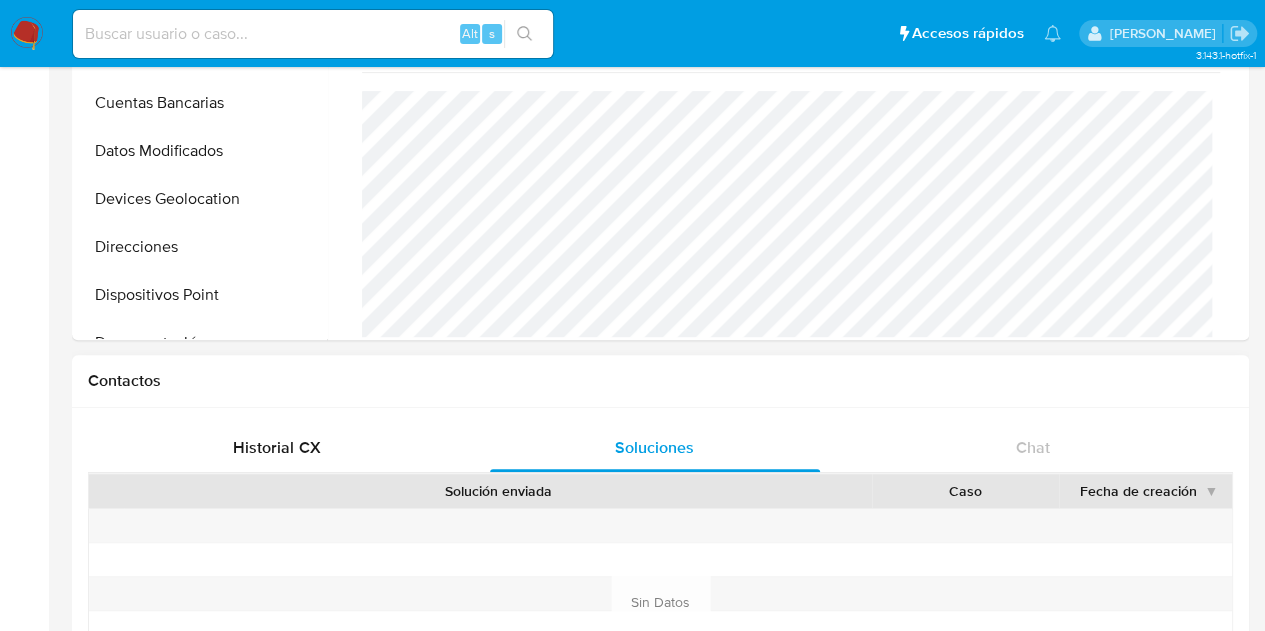 scroll, scrollTop: 0, scrollLeft: 0, axis: both 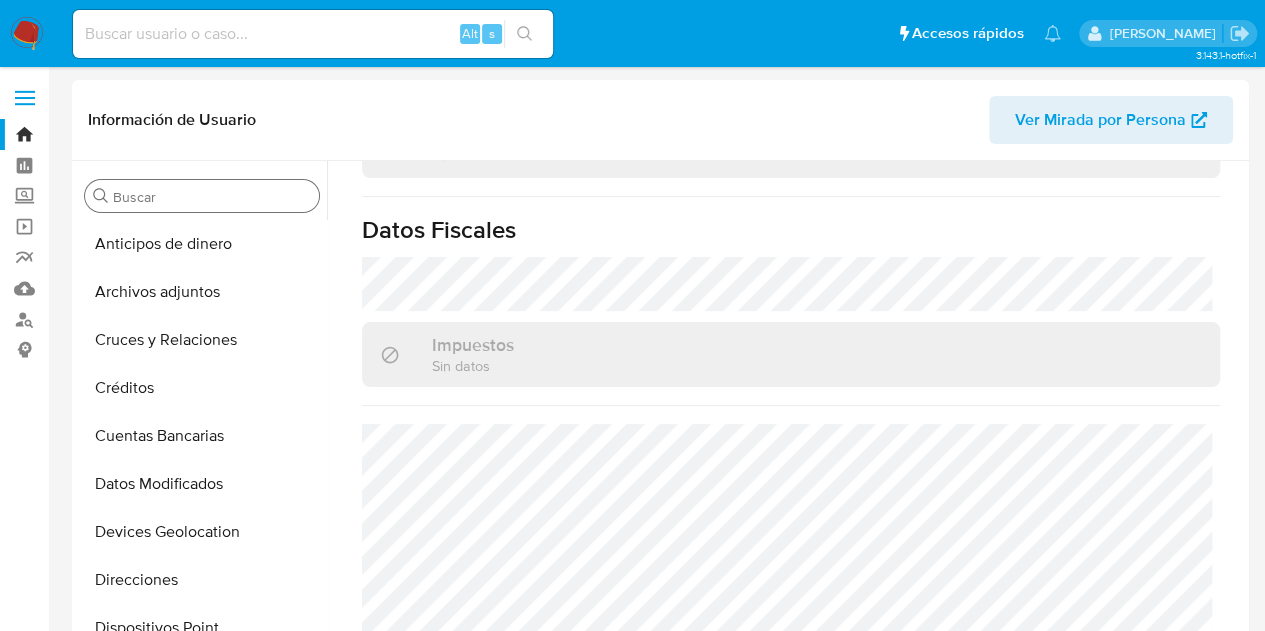 click on "Buscar" at bounding box center (212, 197) 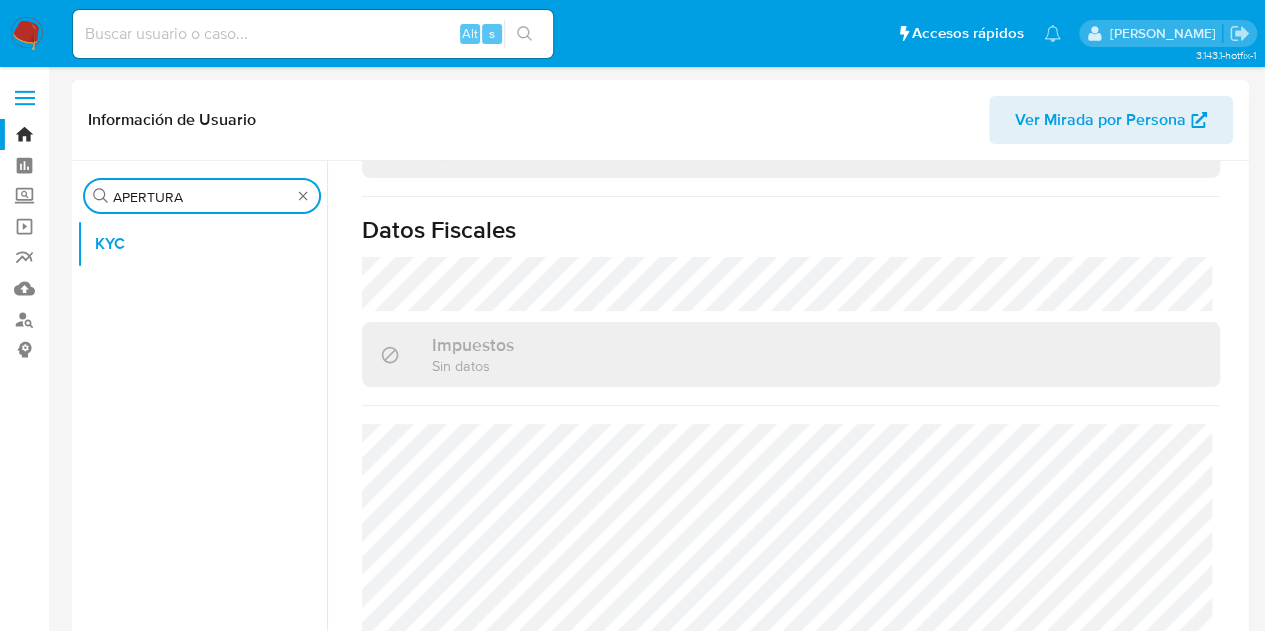 type on "APERTURA" 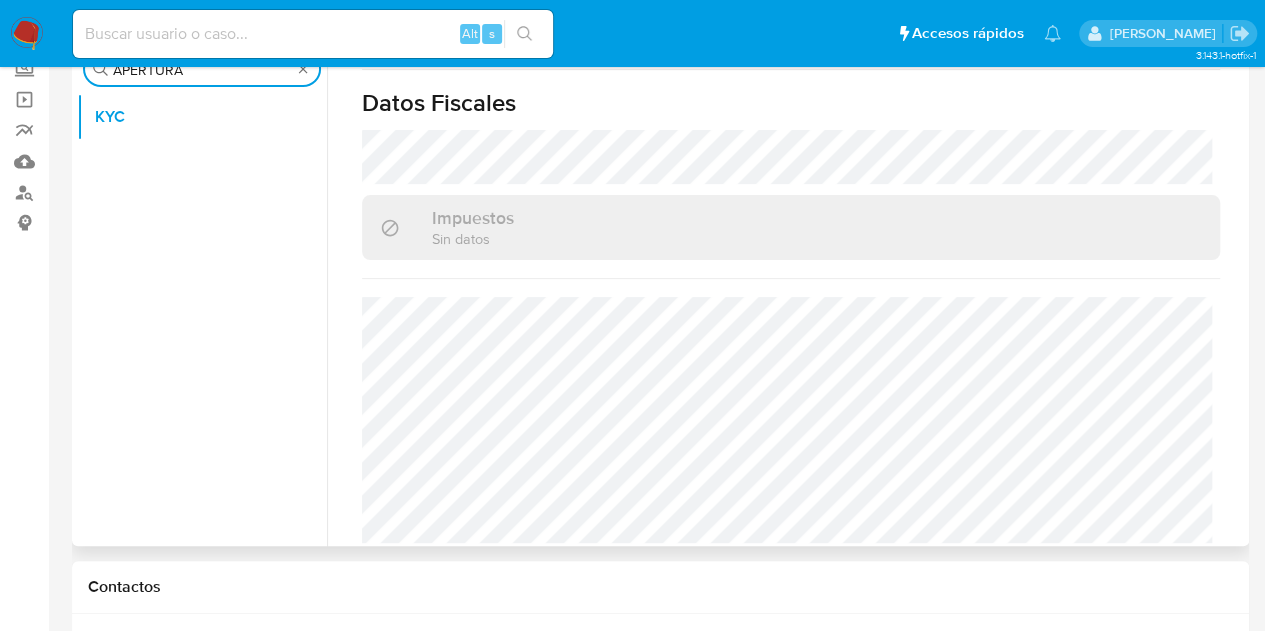 scroll, scrollTop: 200, scrollLeft: 0, axis: vertical 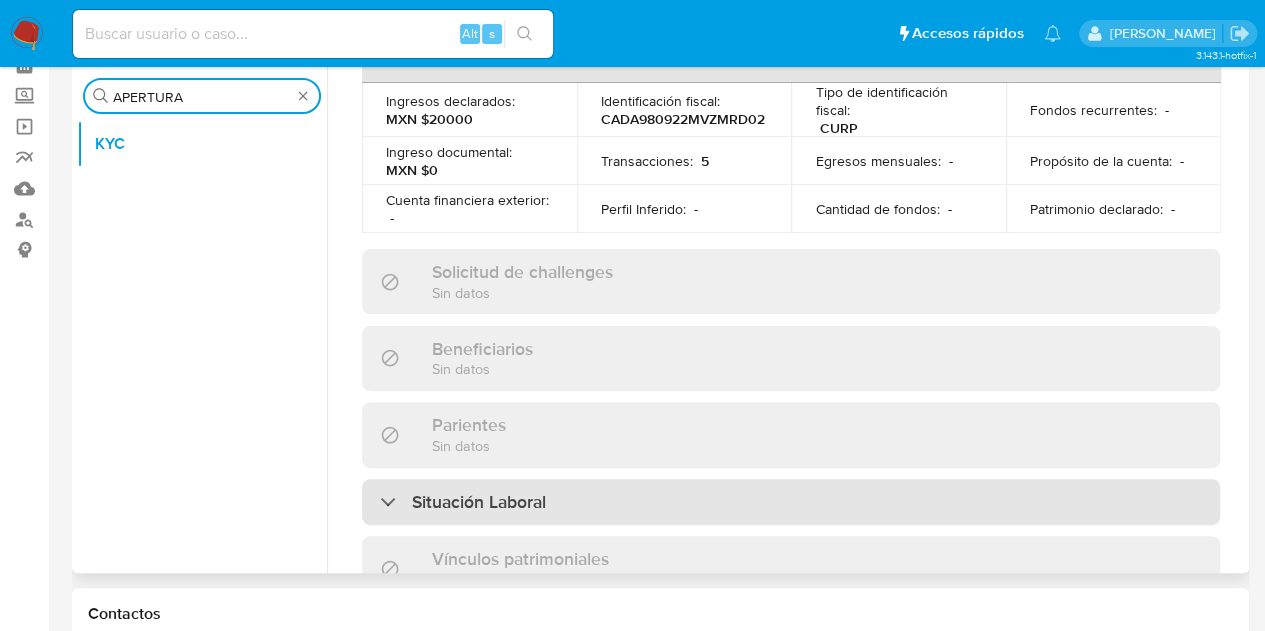 click on "Situación Laboral" at bounding box center [479, 502] 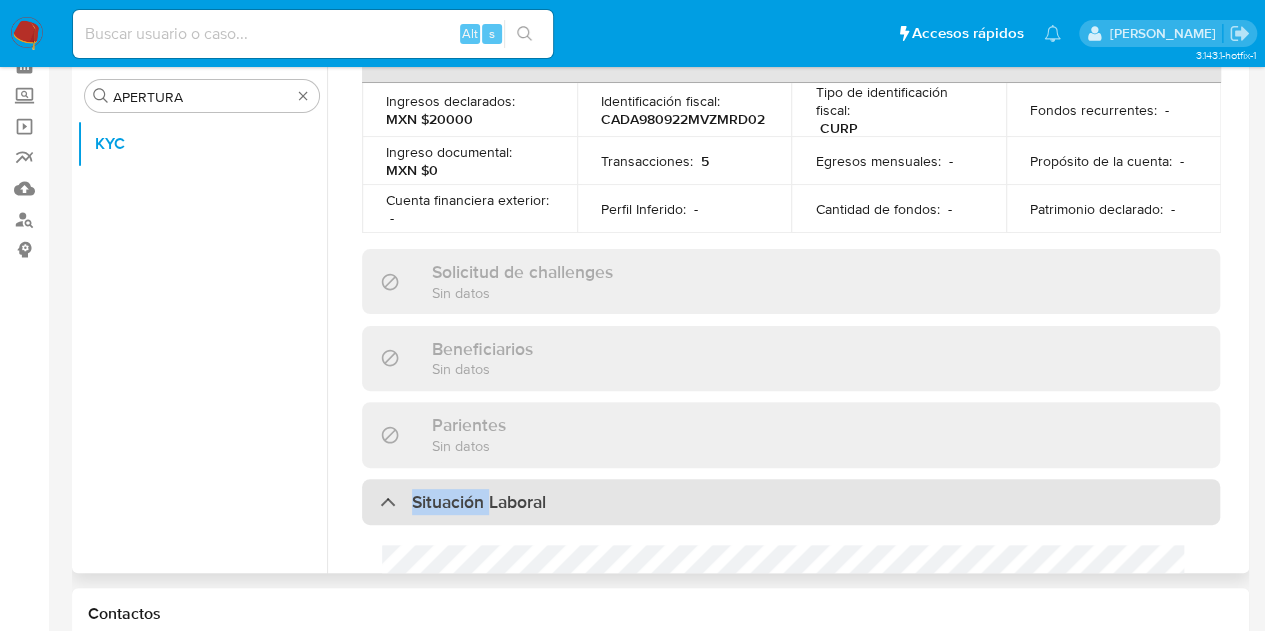 click on "Situación Laboral" at bounding box center [479, 502] 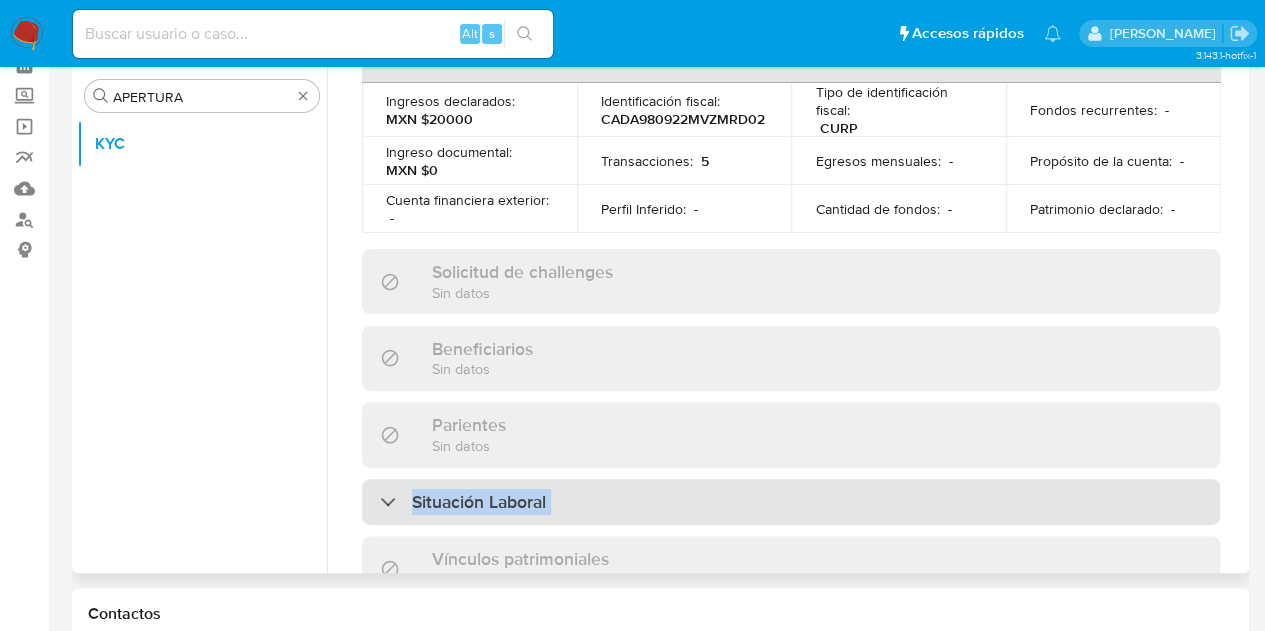 click on "Situación Laboral" at bounding box center [479, 502] 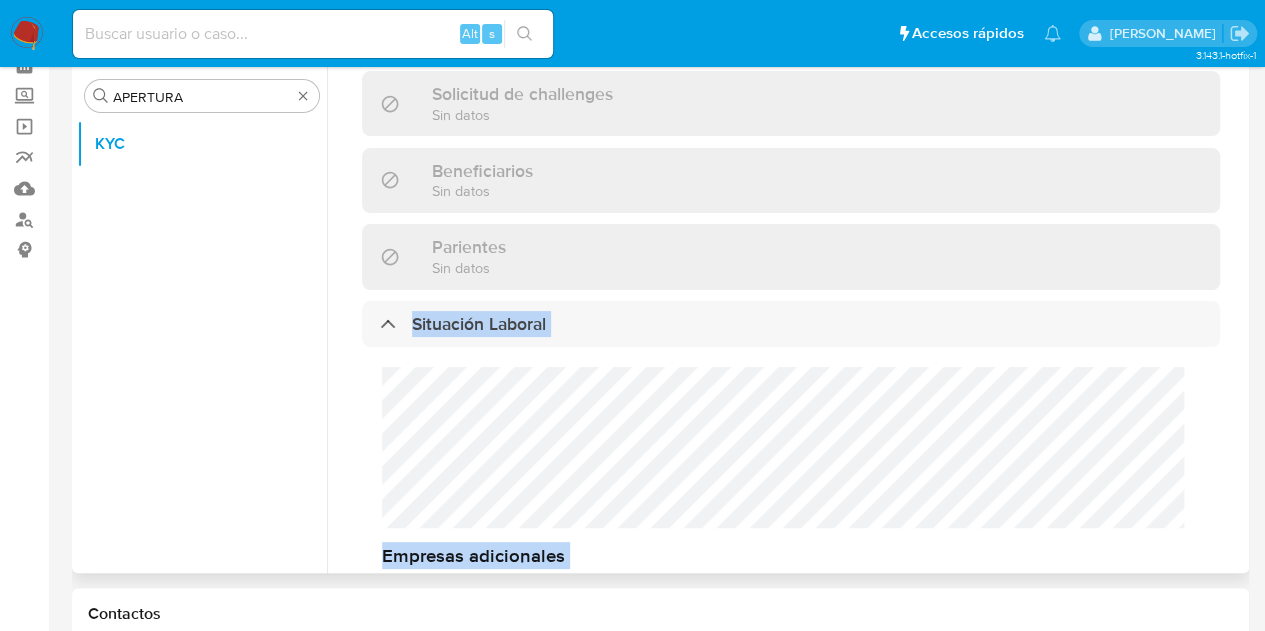 scroll, scrollTop: 998, scrollLeft: 0, axis: vertical 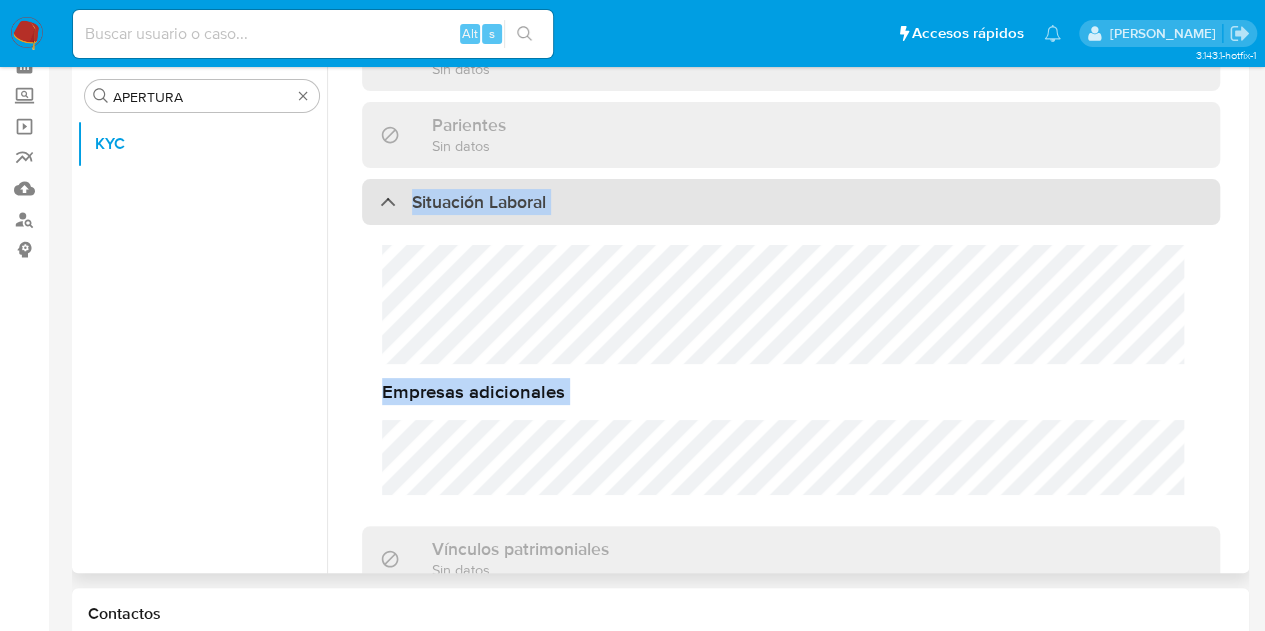 click on "Situación Laboral" at bounding box center (463, 202) 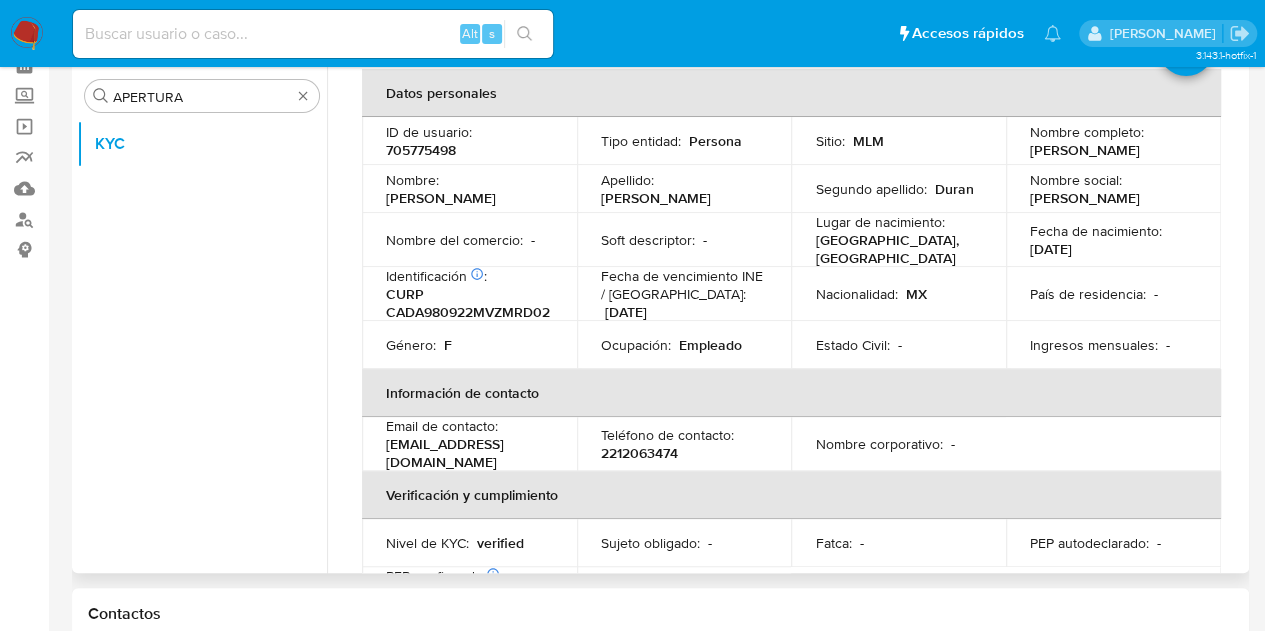 scroll, scrollTop: 0, scrollLeft: 0, axis: both 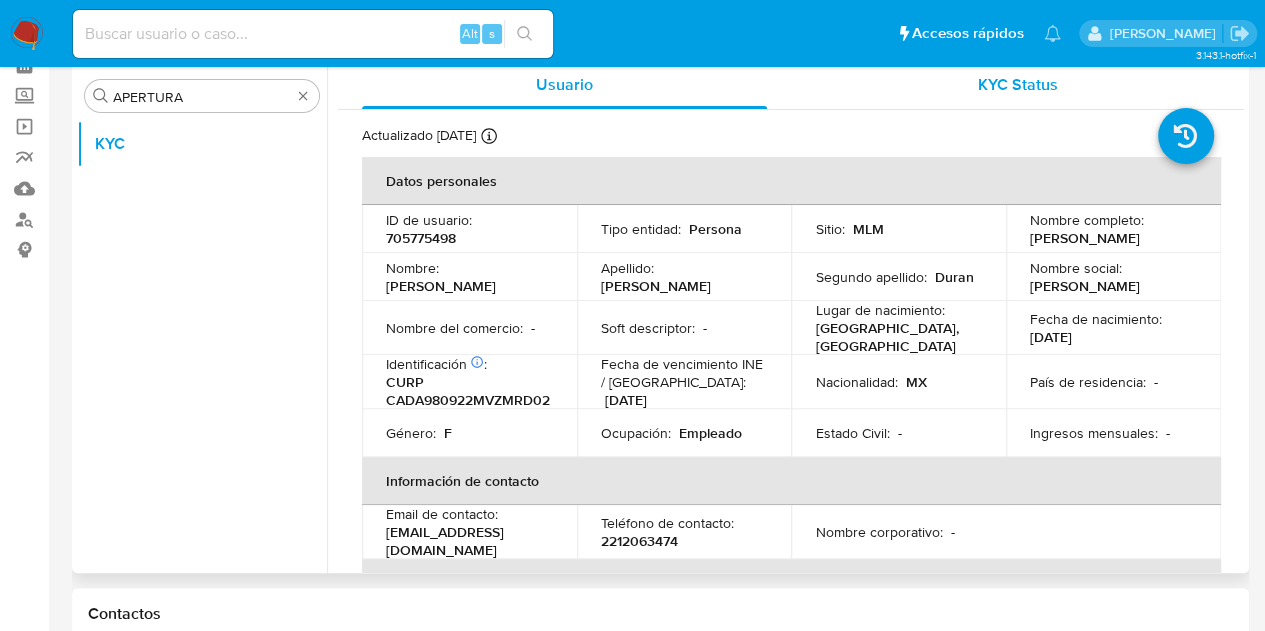 click on "KYC Status" at bounding box center [1017, 85] 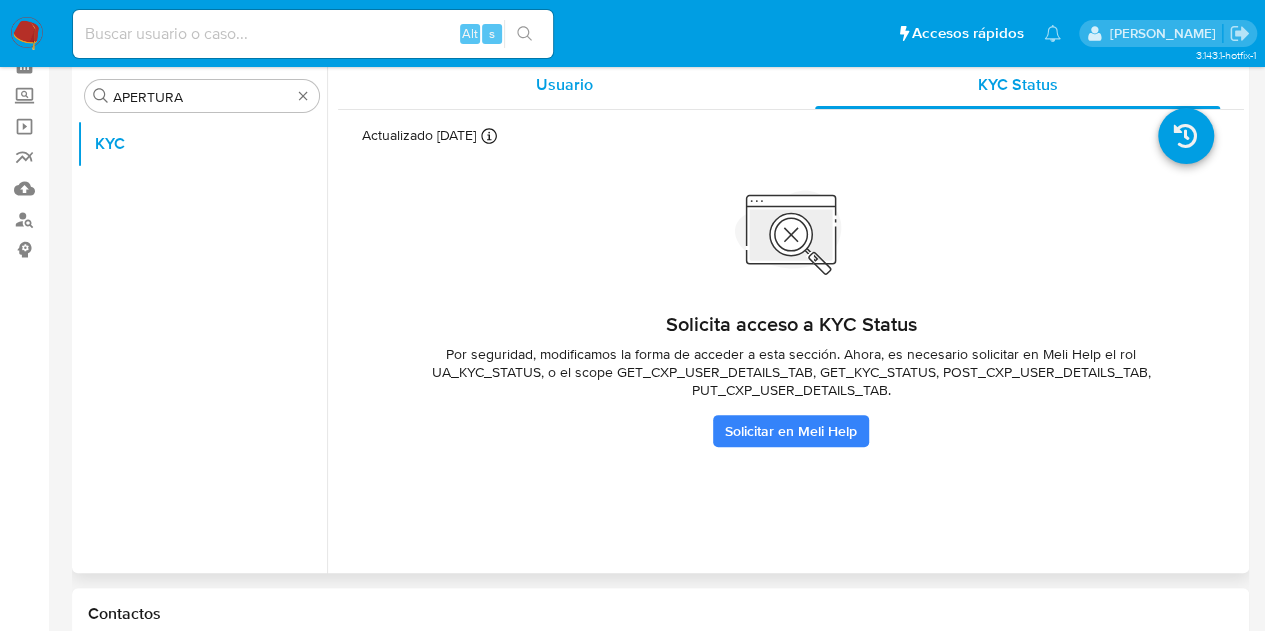 click on "Usuario" at bounding box center [564, 84] 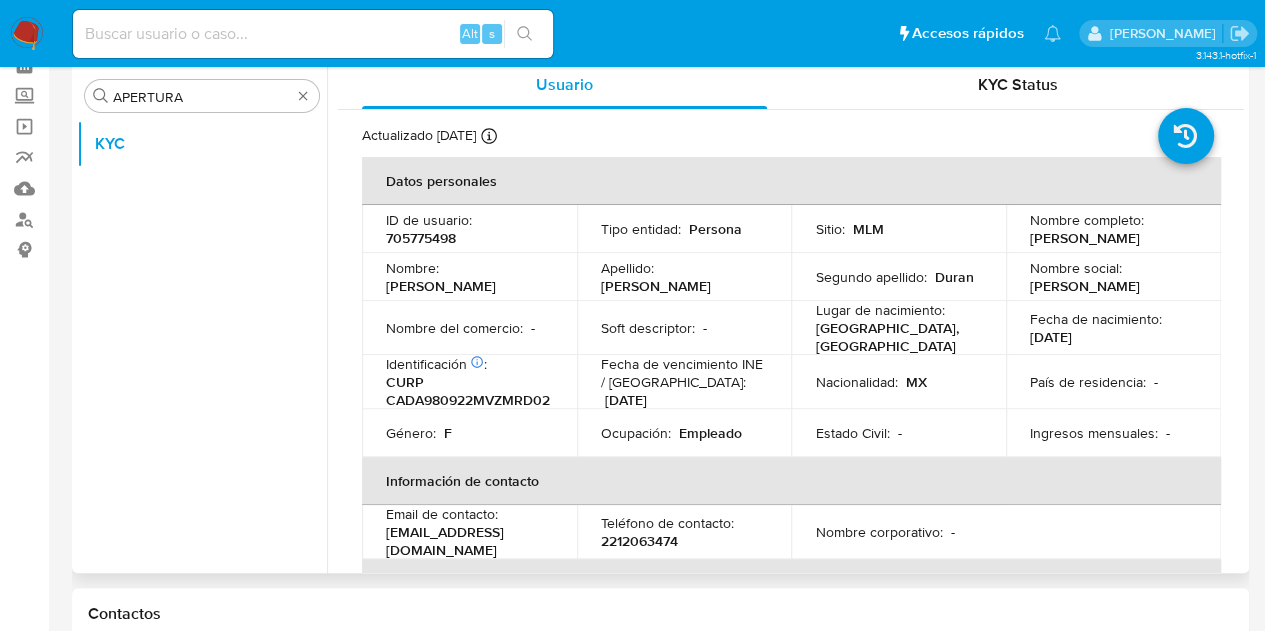 scroll, scrollTop: 0, scrollLeft: 0, axis: both 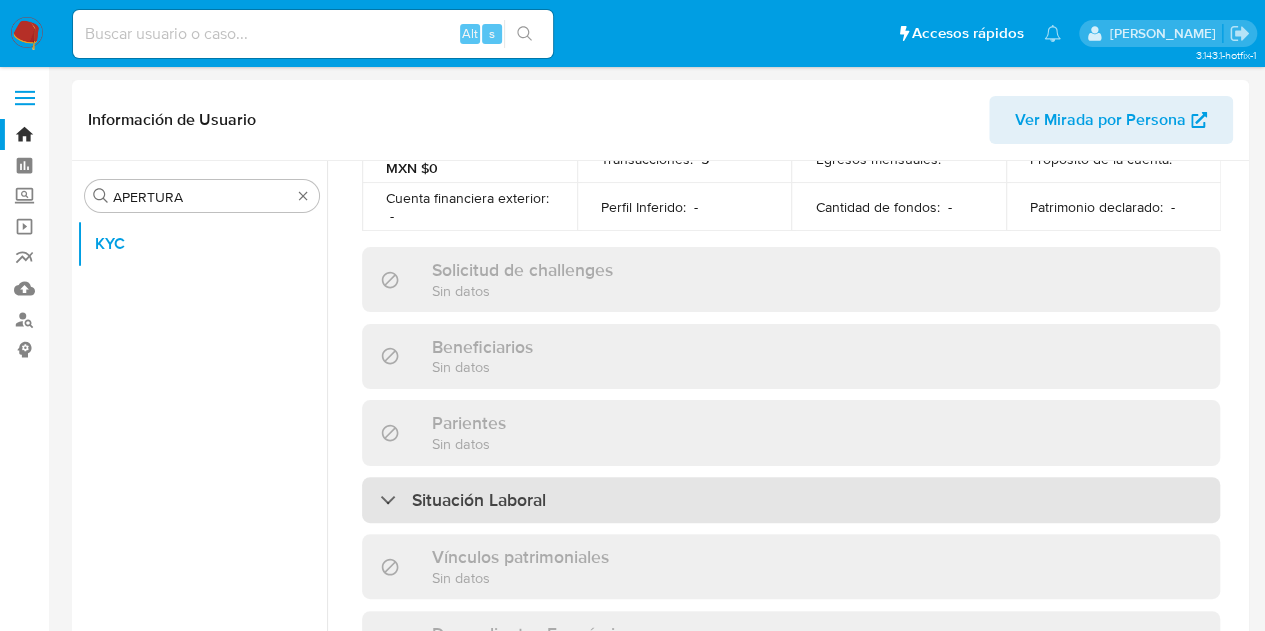 click on "Situación Laboral" at bounding box center [463, 500] 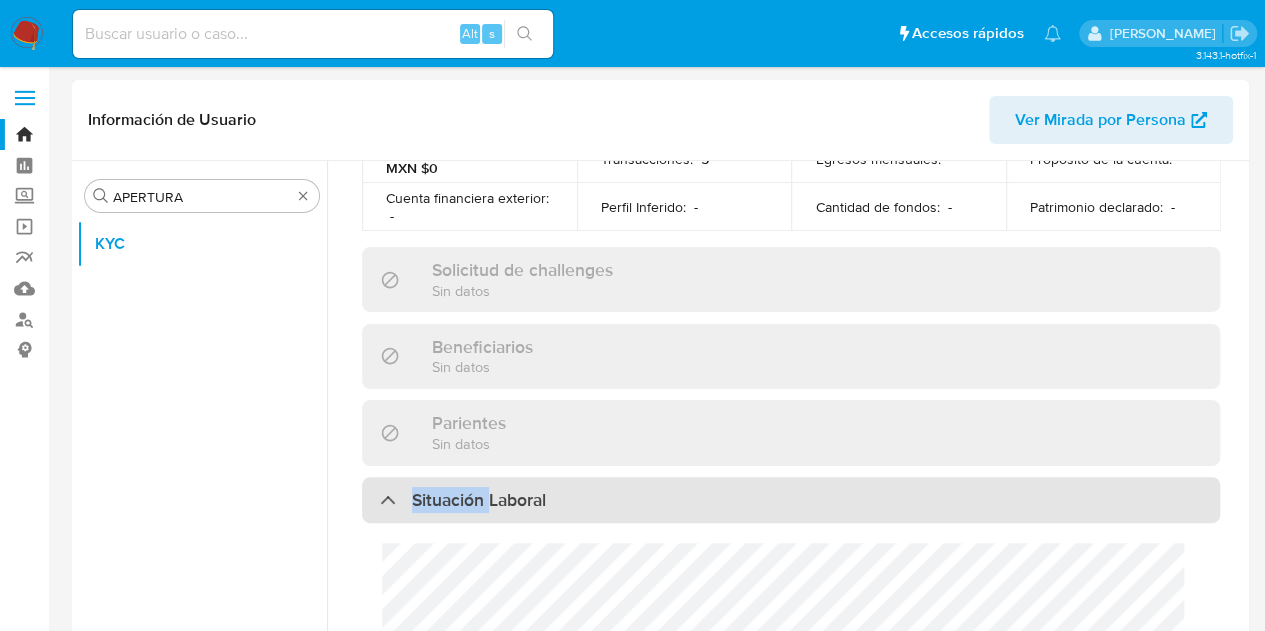 click on "Situación Laboral" at bounding box center (463, 500) 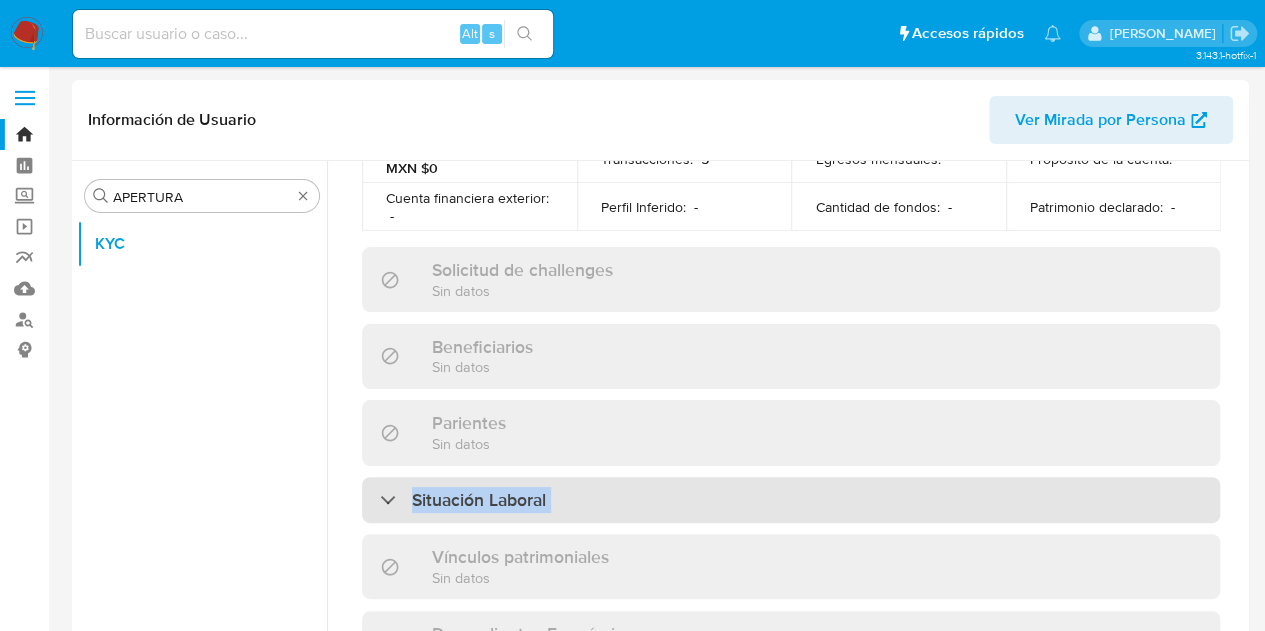 click on "Situación Laboral" at bounding box center [463, 500] 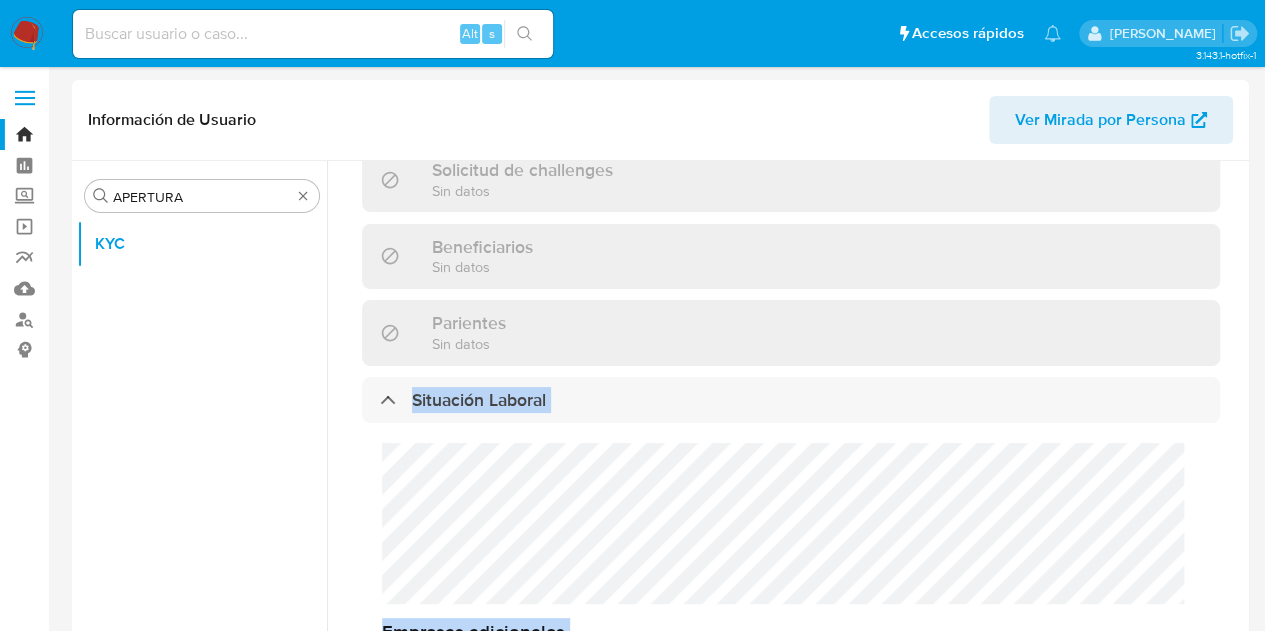 scroll, scrollTop: 1100, scrollLeft: 0, axis: vertical 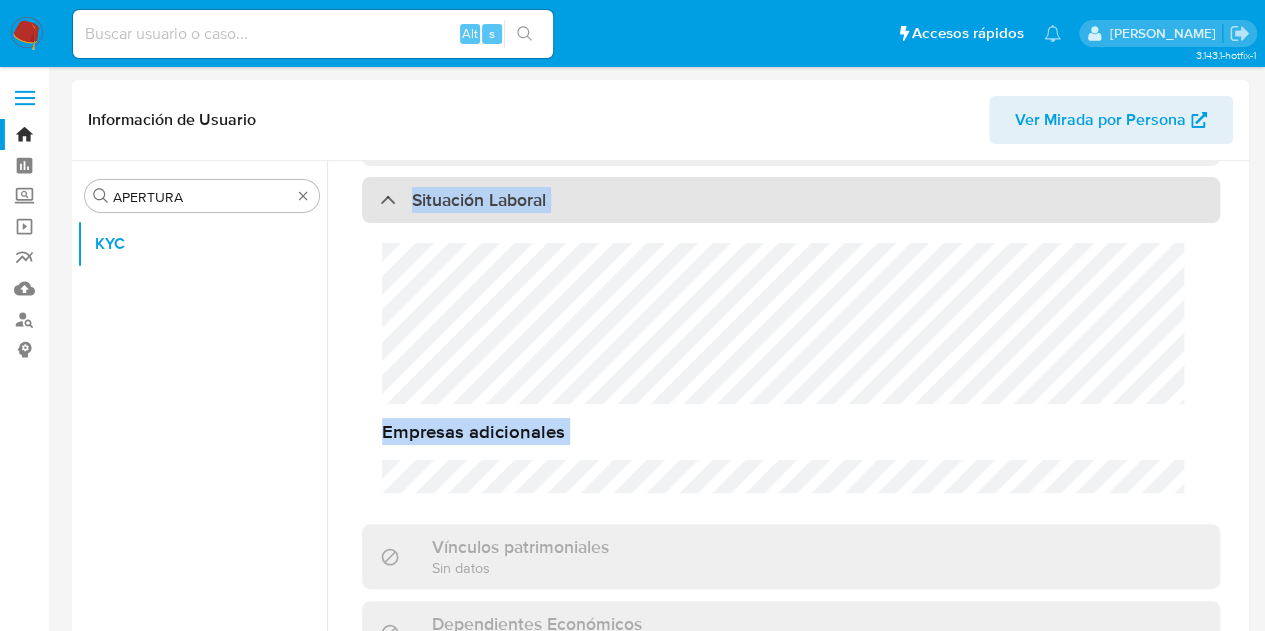 click on "Situación Laboral" at bounding box center [463, 200] 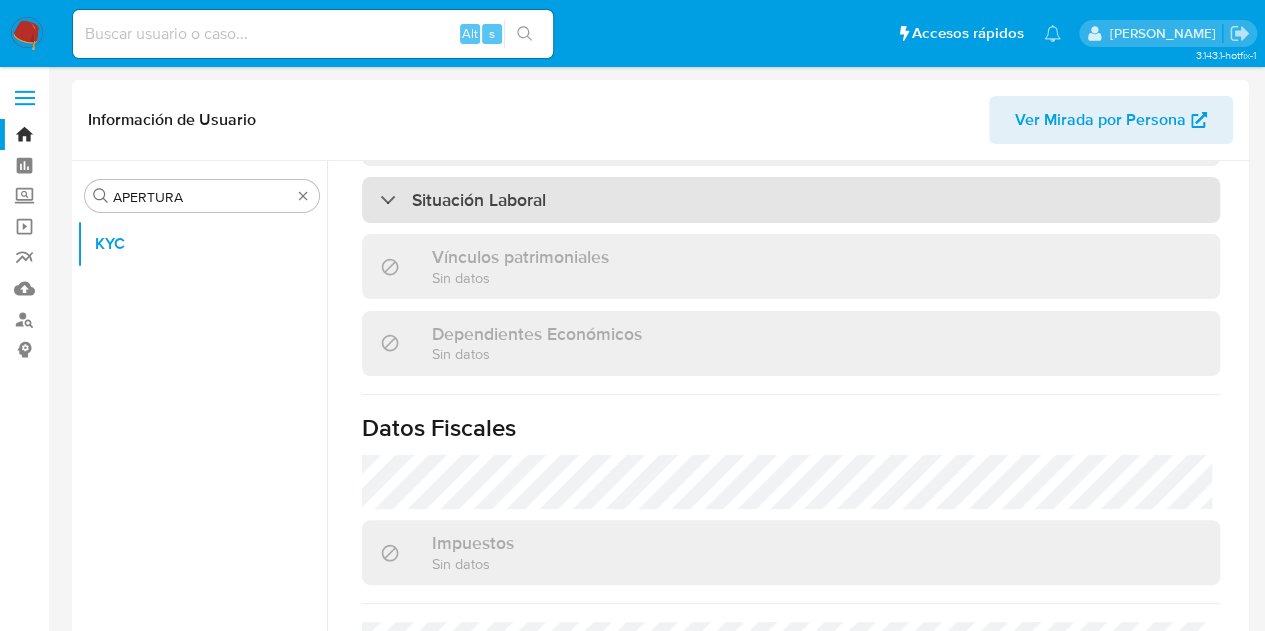 click on "Situación Laboral" at bounding box center (463, 200) 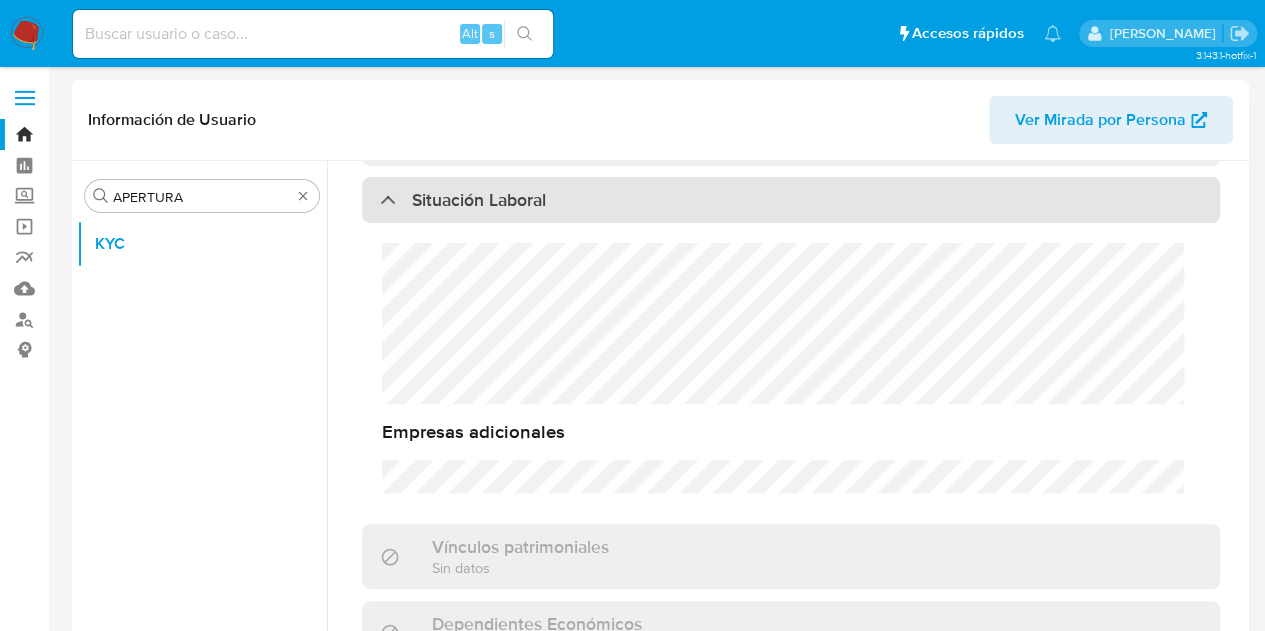 click on "Situación Laboral" at bounding box center (479, 200) 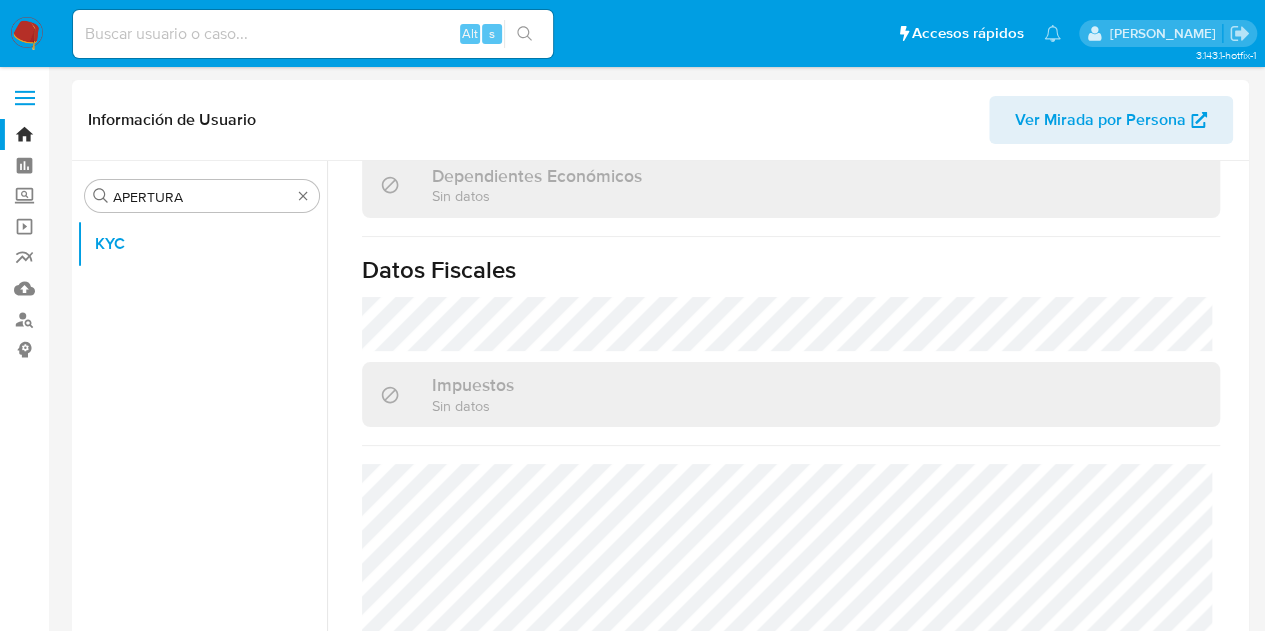 scroll, scrollTop: 1298, scrollLeft: 0, axis: vertical 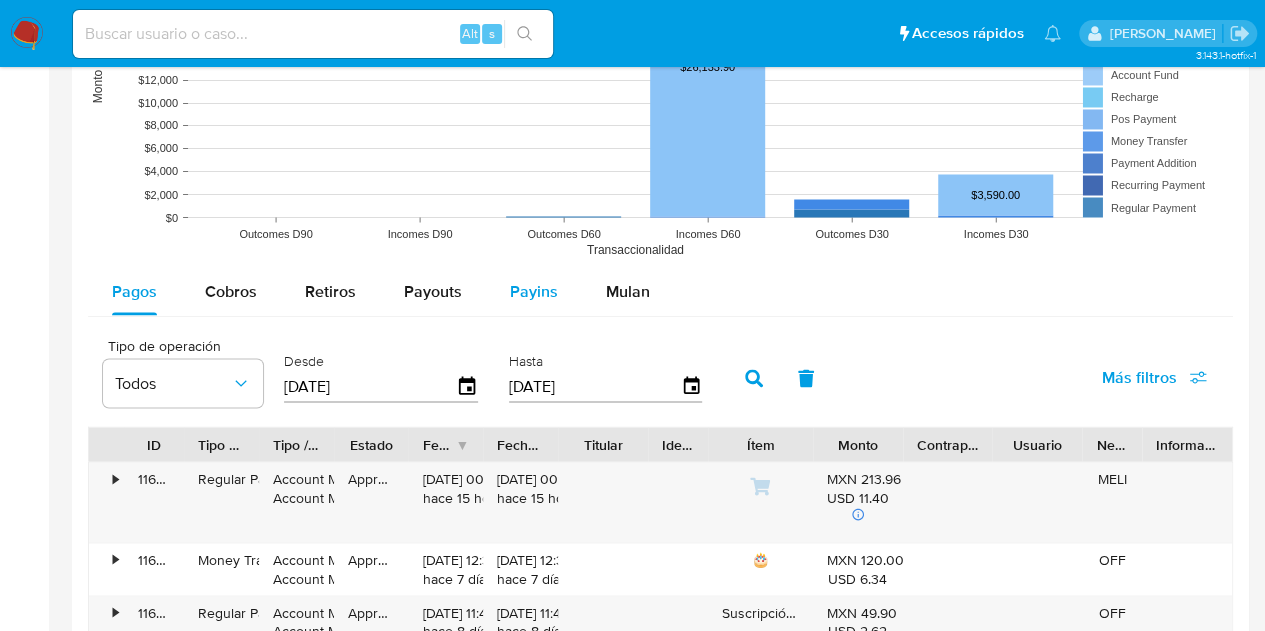 click on "Payins" at bounding box center [534, 291] 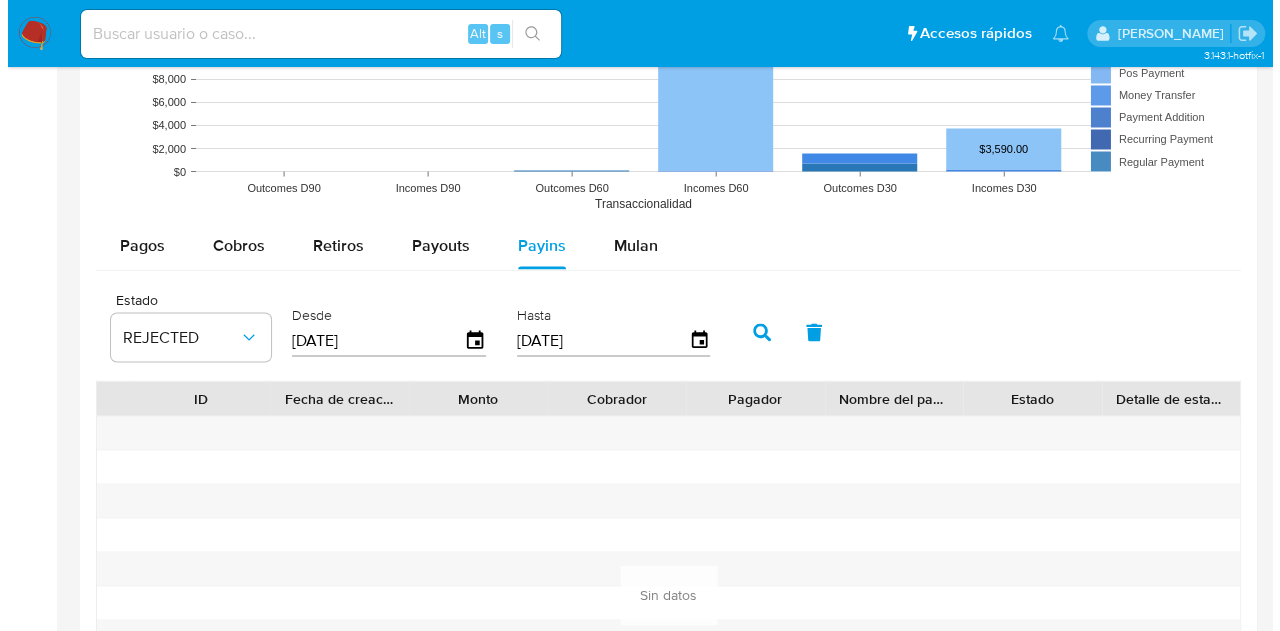 scroll, scrollTop: 1900, scrollLeft: 0, axis: vertical 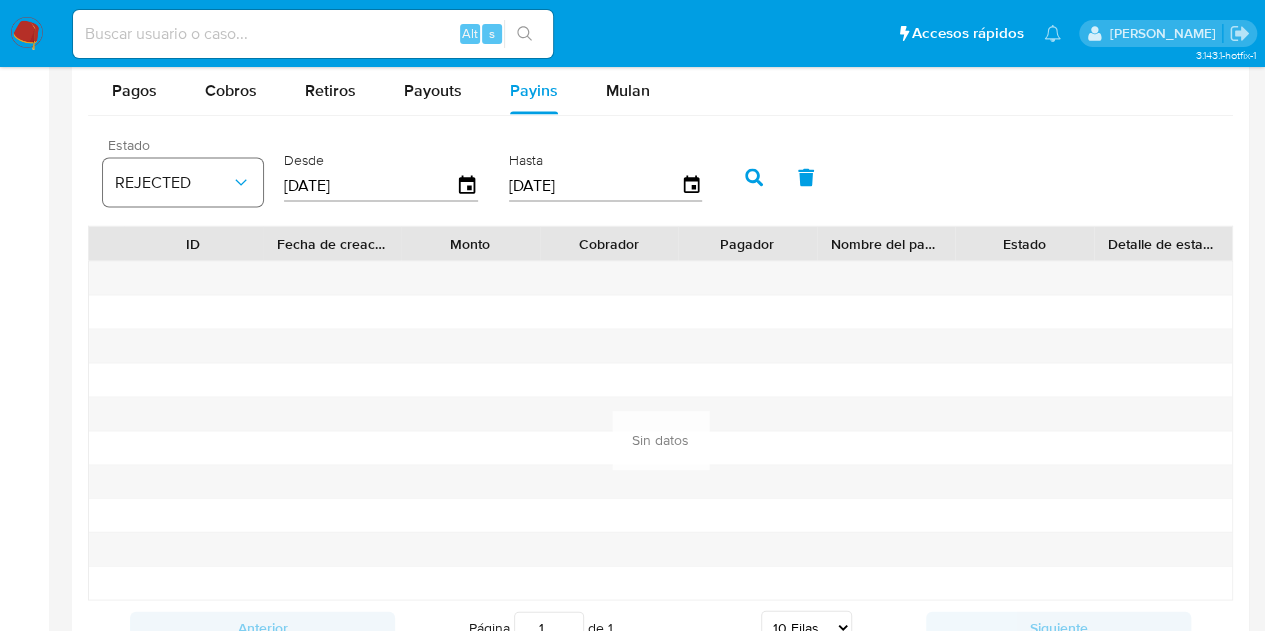 click on "REJECTED" at bounding box center (173, 183) 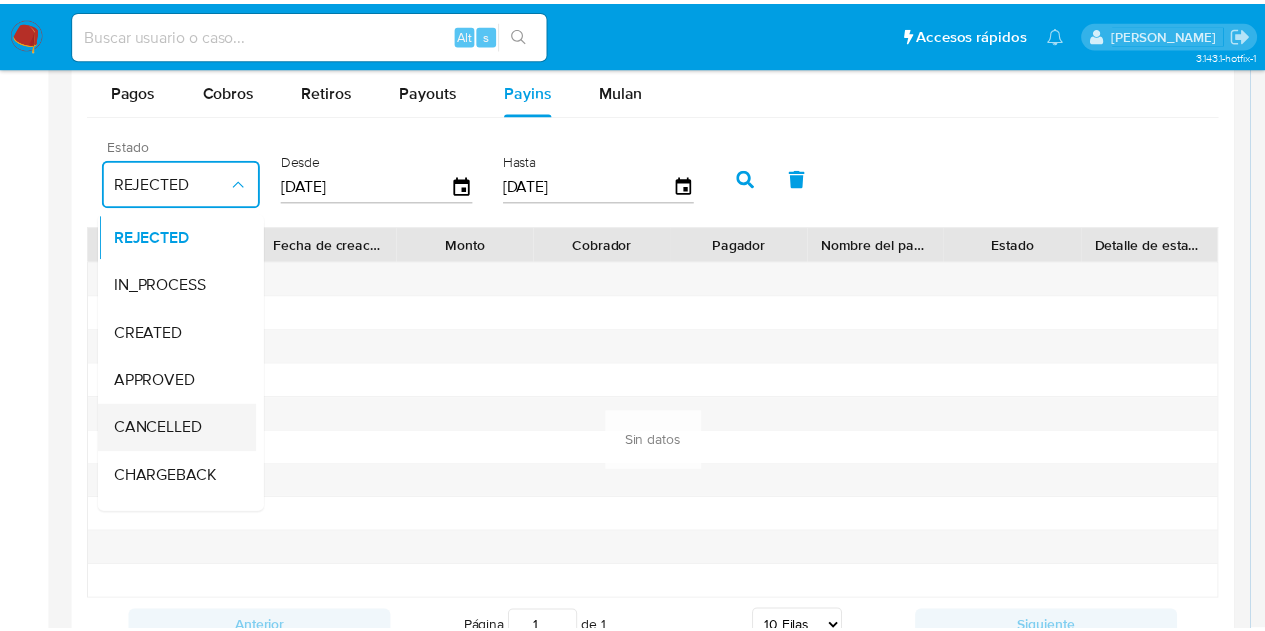 scroll, scrollTop: 147, scrollLeft: 0, axis: vertical 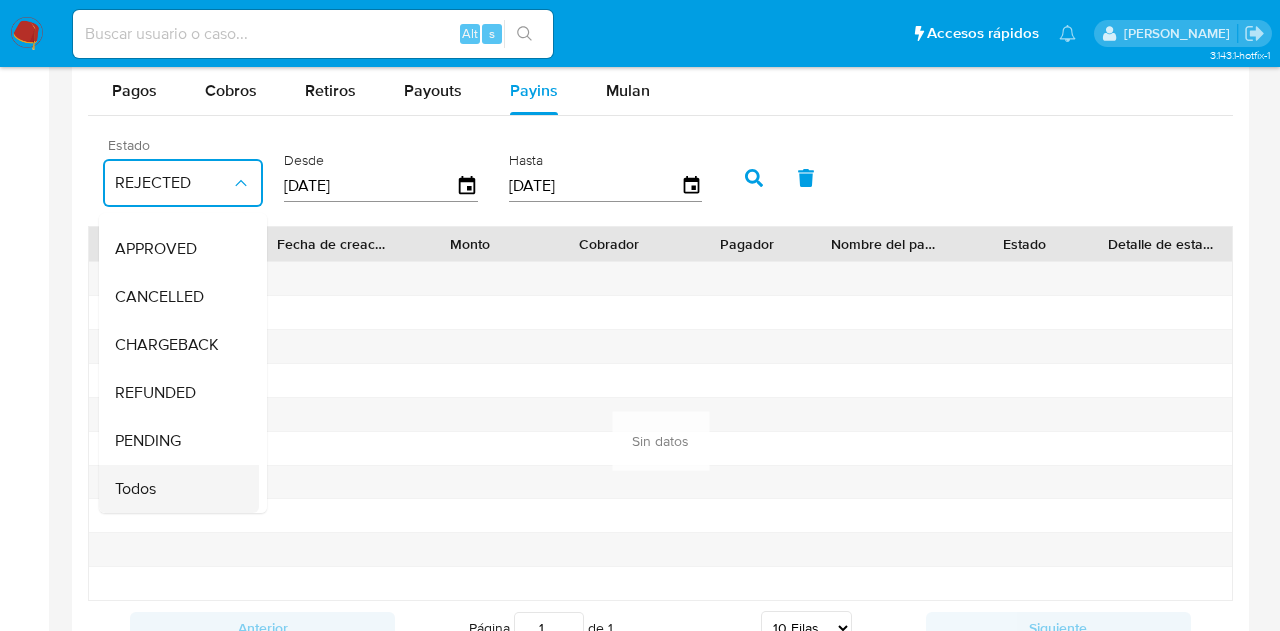 click on "Todos" at bounding box center (173, 489) 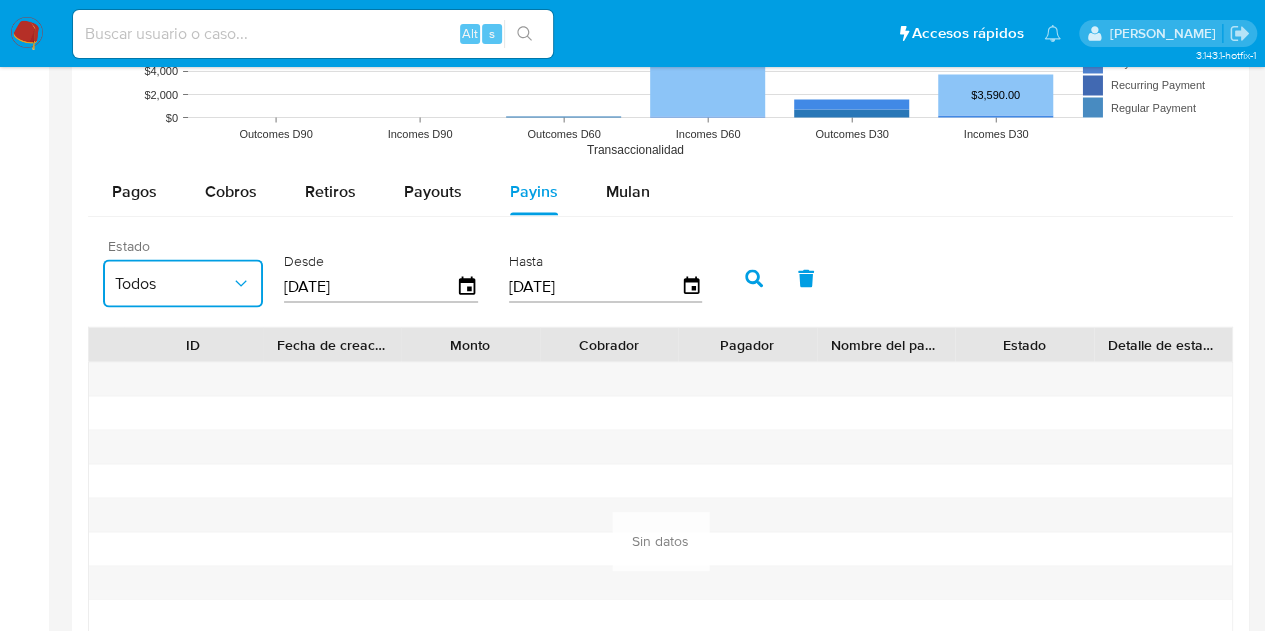 scroll, scrollTop: 1900, scrollLeft: 0, axis: vertical 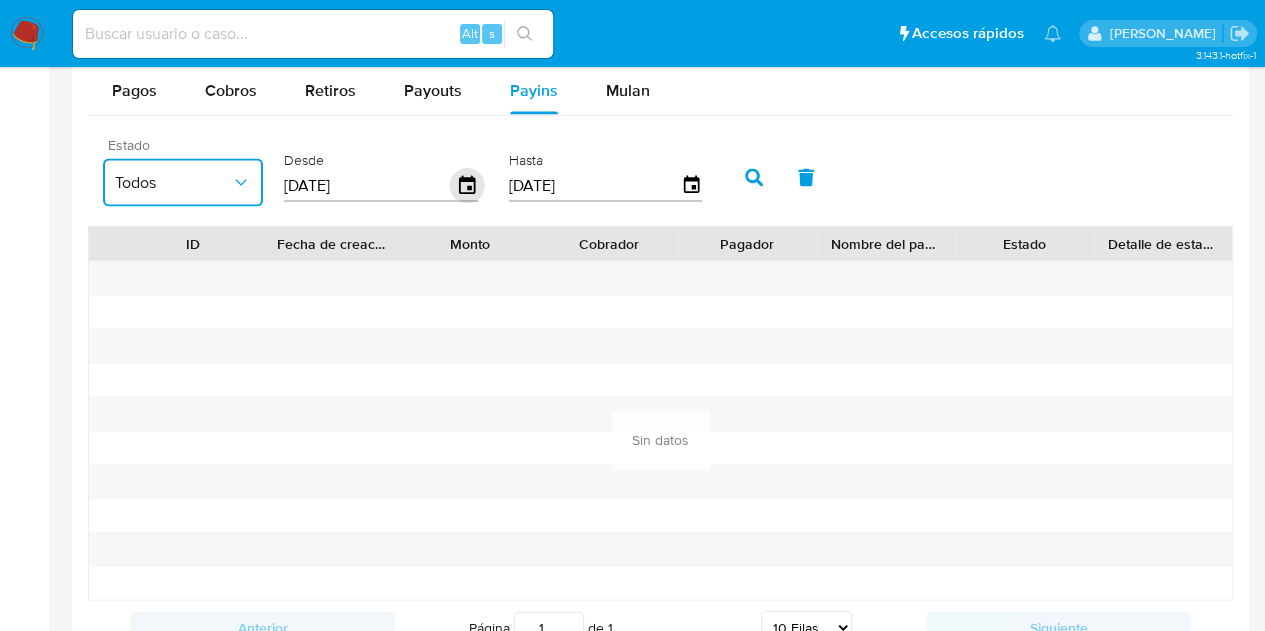 click 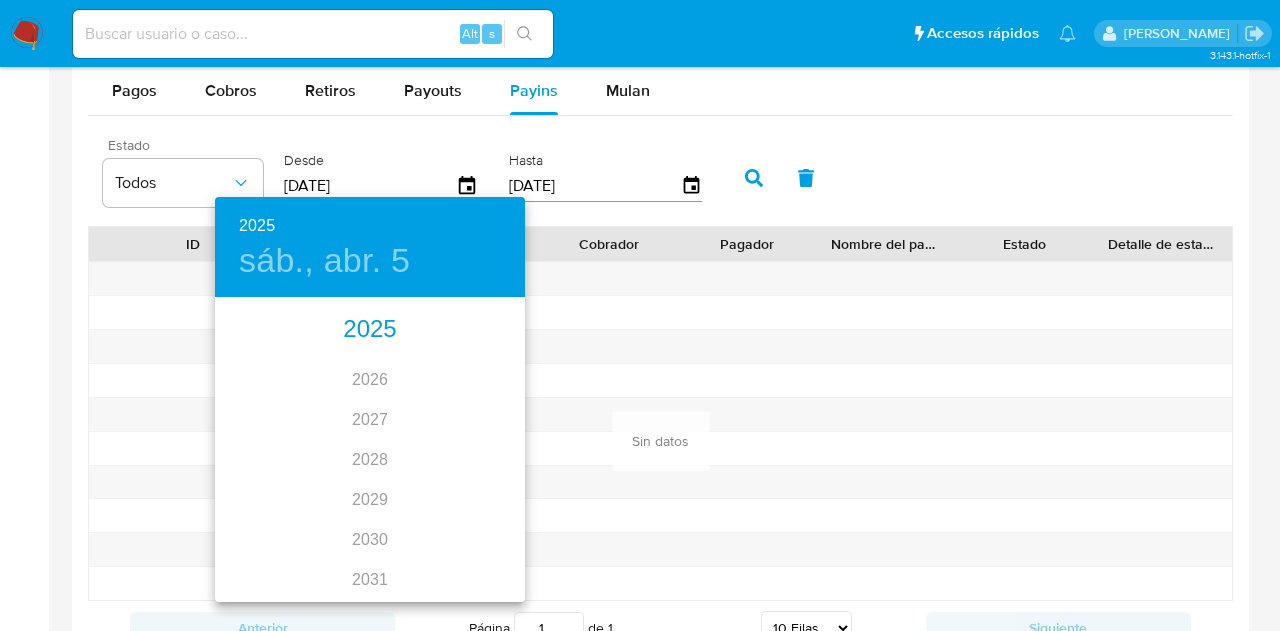click on "2025" at bounding box center [370, 330] 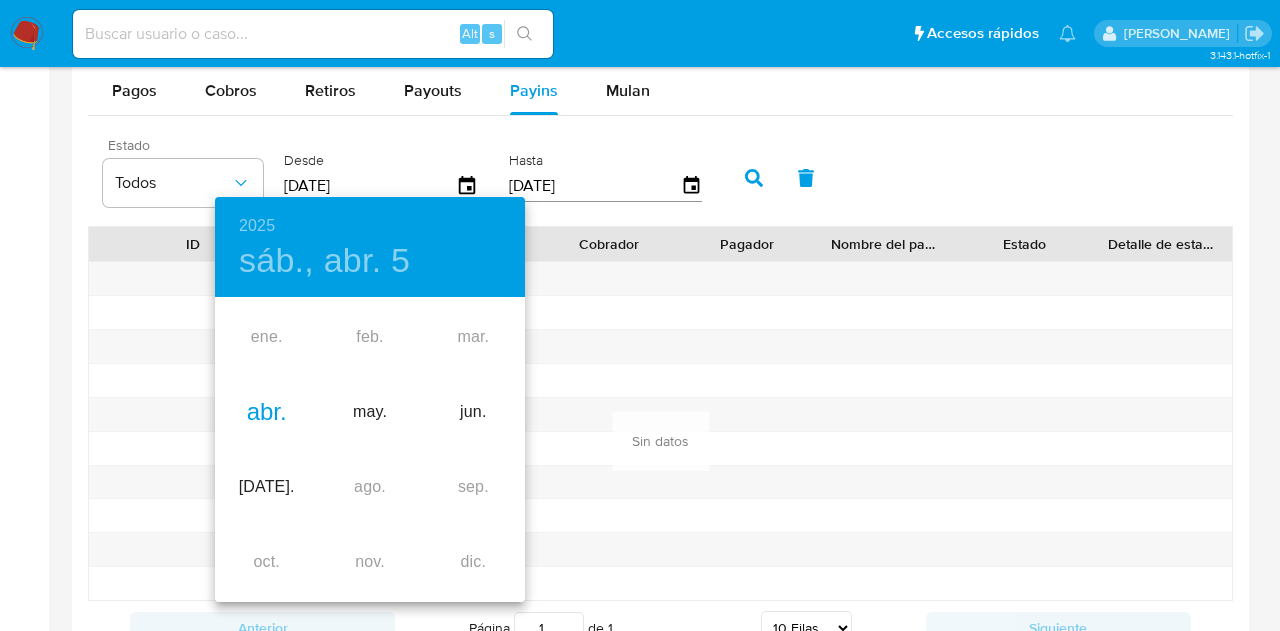 click on "abr." at bounding box center (266, 412) 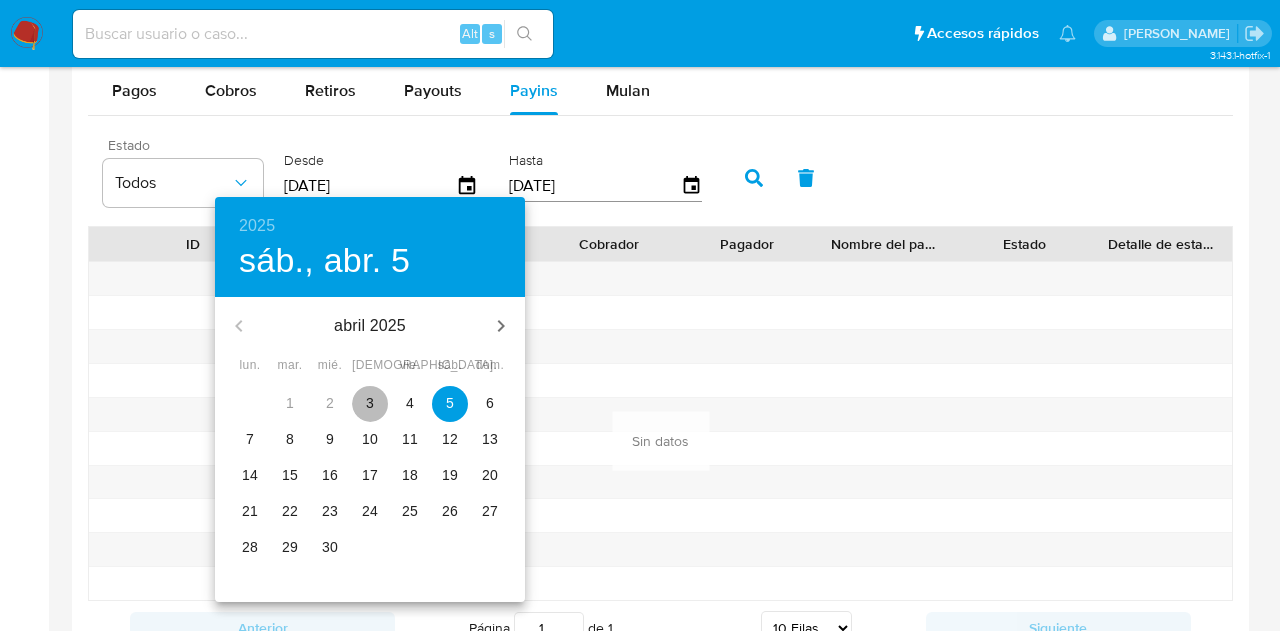 click on "3" at bounding box center (370, 403) 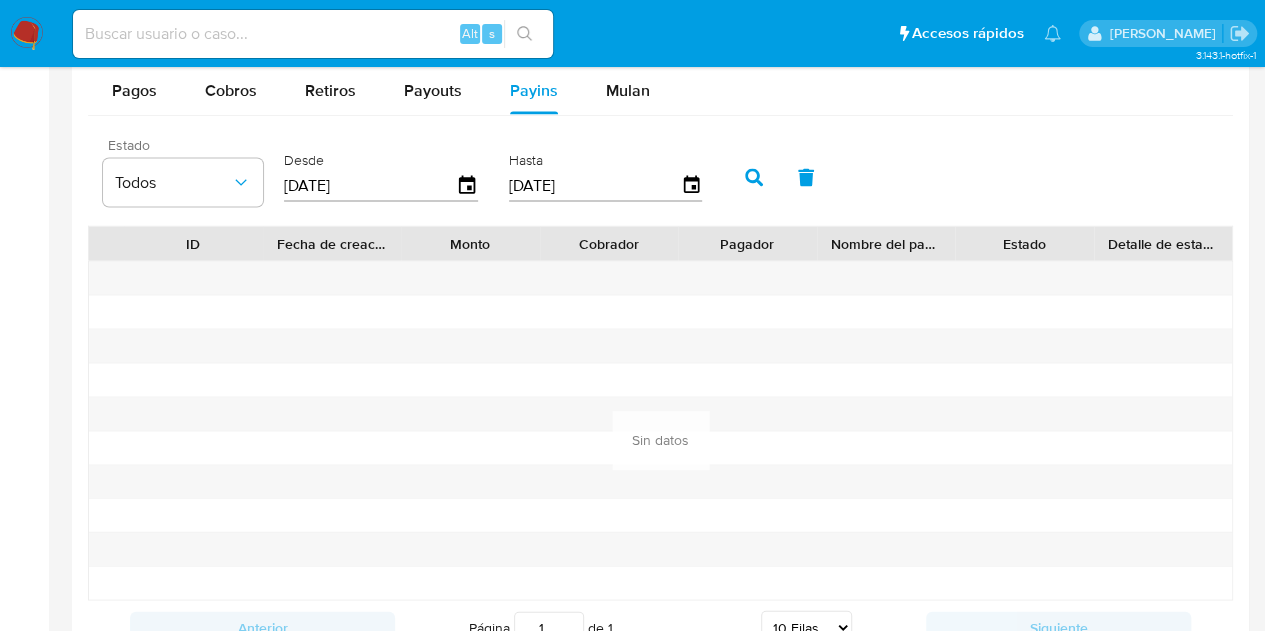 click 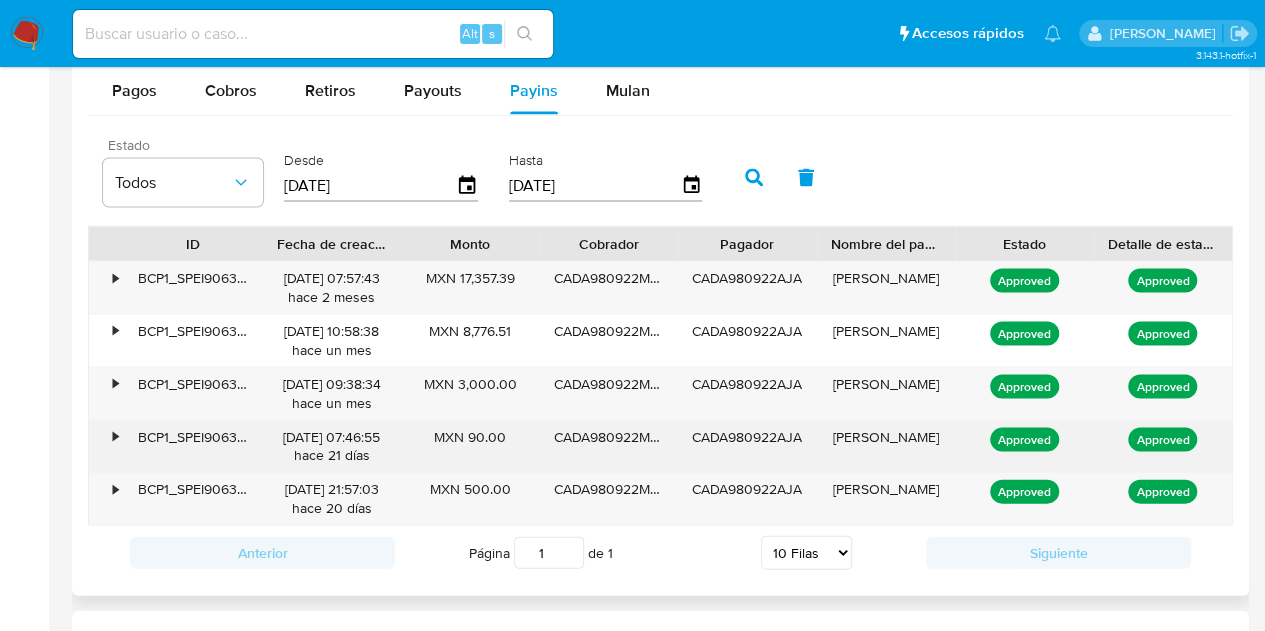 drag, startPoint x: 958, startPoint y: 445, endPoint x: 1200, endPoint y: 437, distance: 242.1322 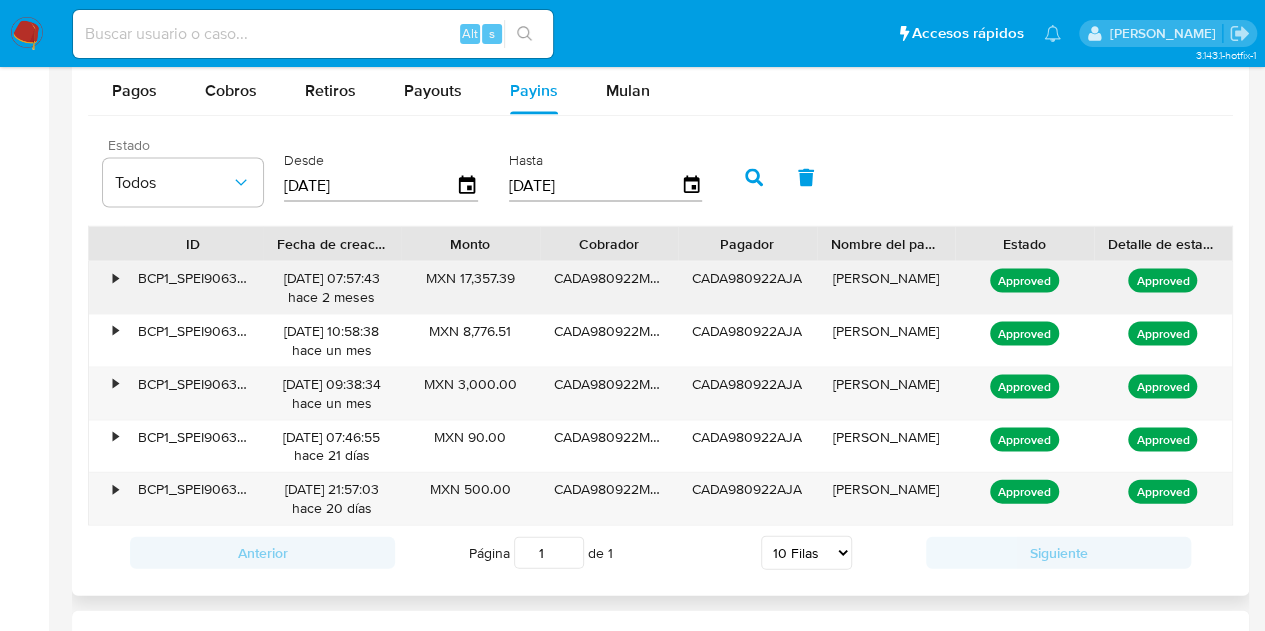 click on "•" at bounding box center [106, 288] 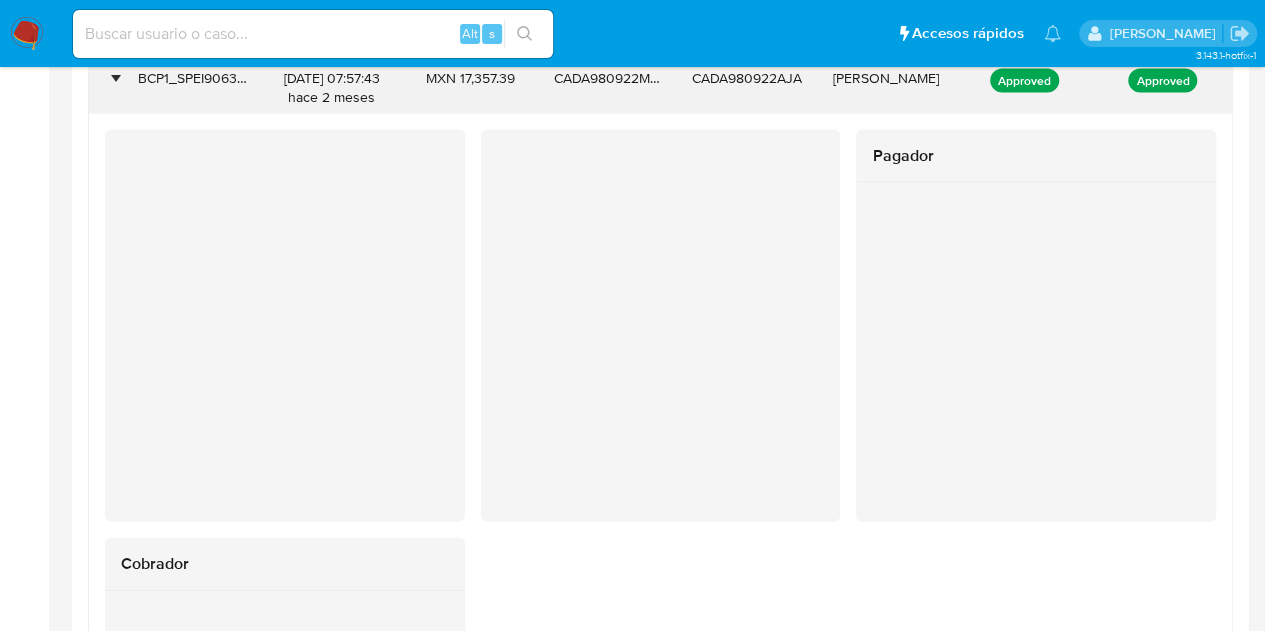 scroll, scrollTop: 2000, scrollLeft: 0, axis: vertical 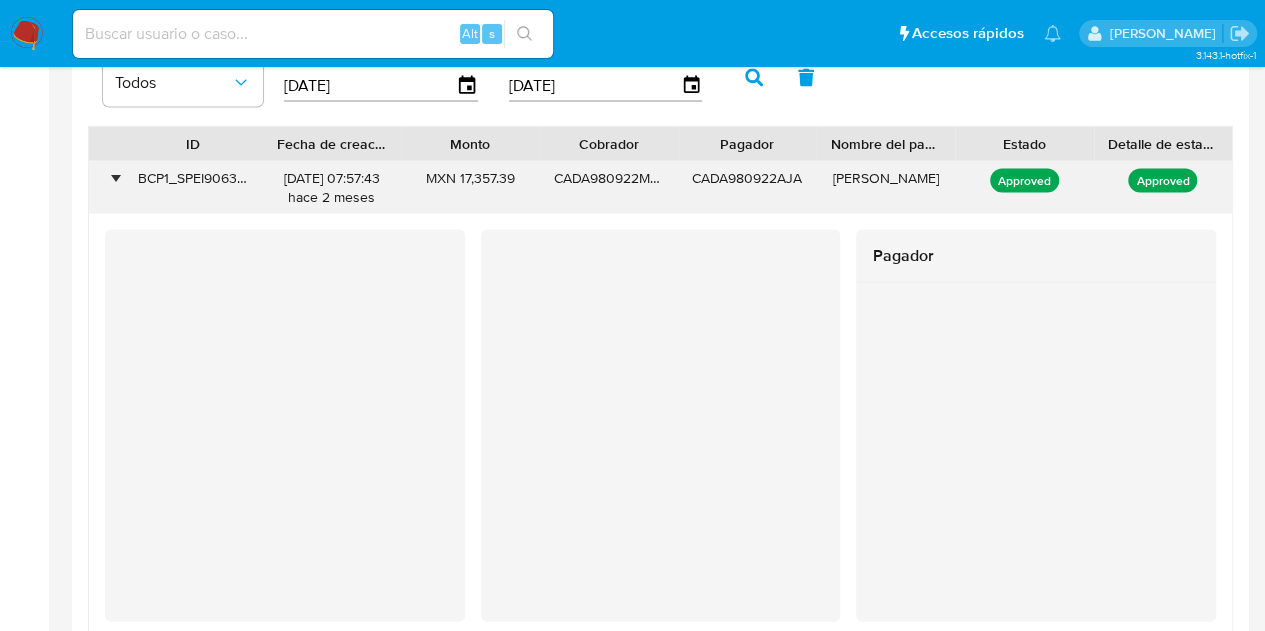 click on "•" at bounding box center [106, 188] 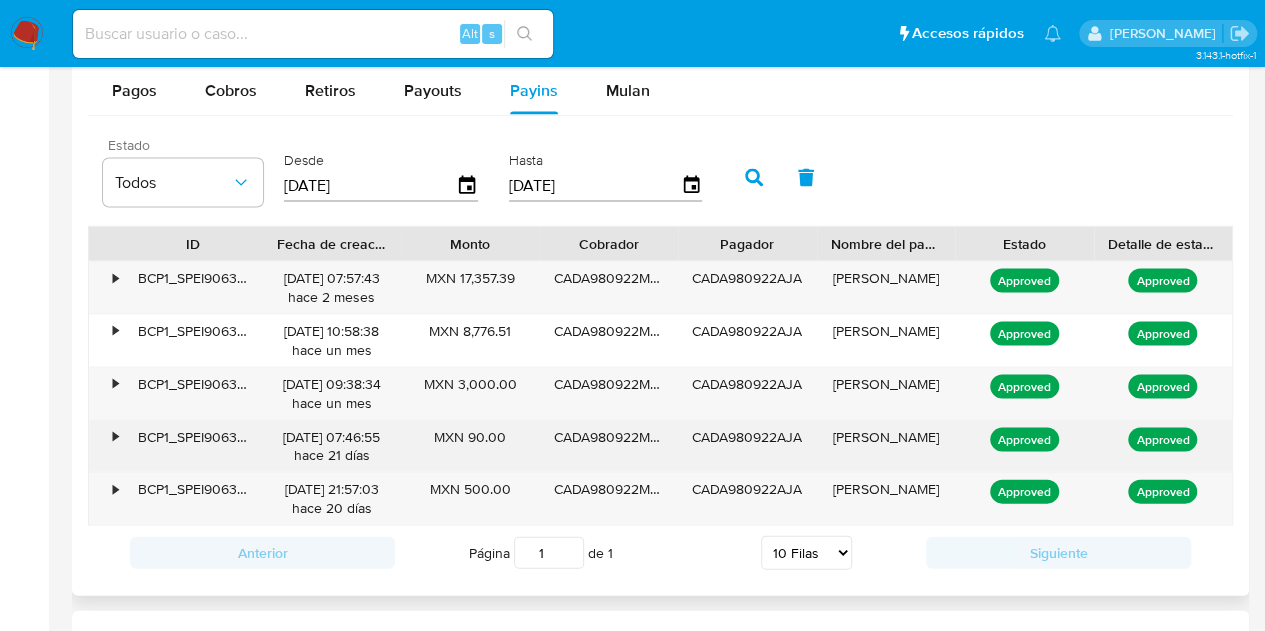 scroll, scrollTop: 1800, scrollLeft: 0, axis: vertical 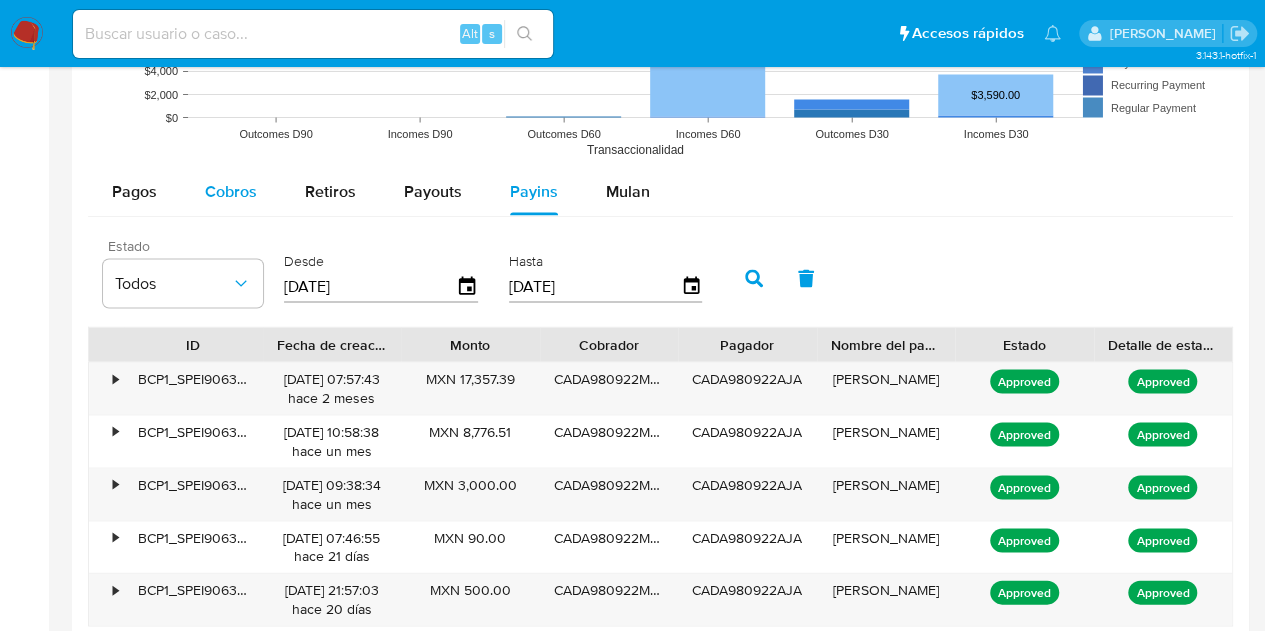 click on "Cobros" at bounding box center [231, 190] 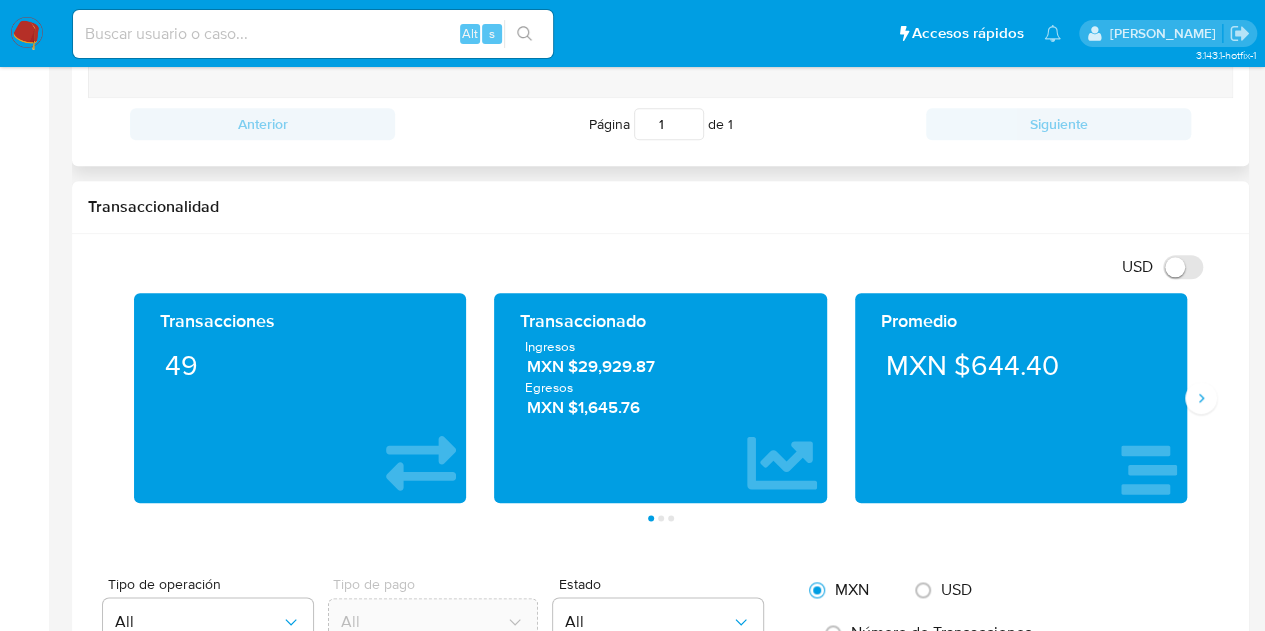 scroll, scrollTop: 700, scrollLeft: 0, axis: vertical 